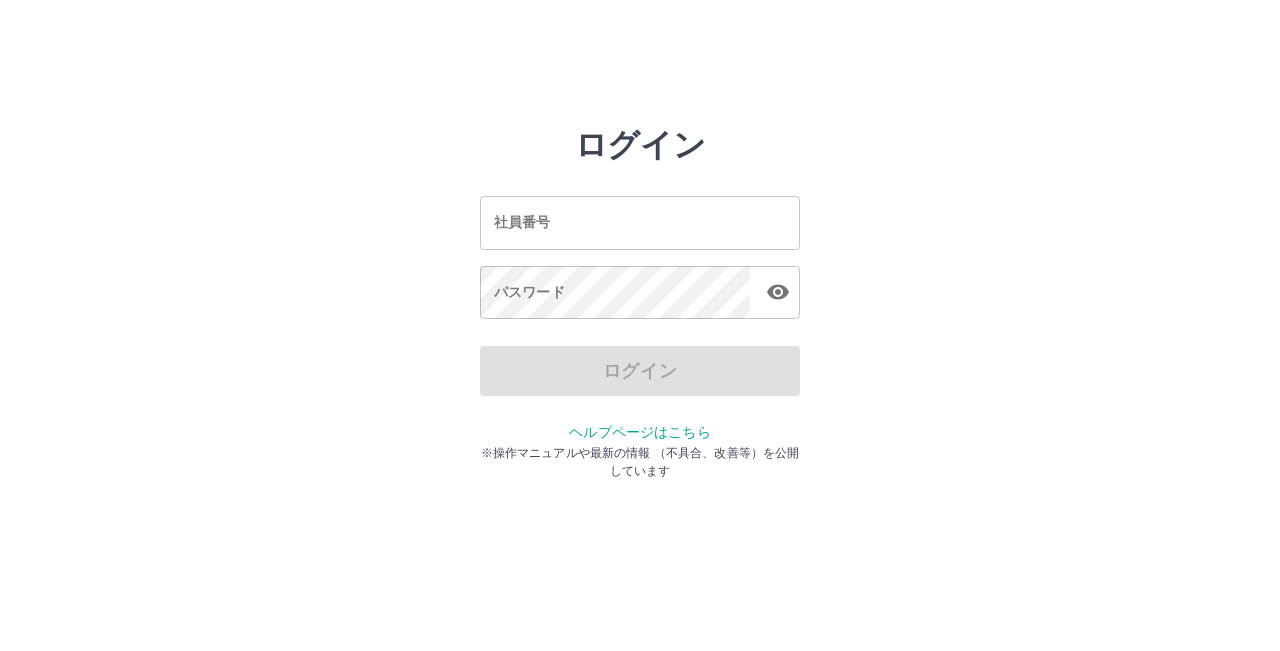 scroll, scrollTop: 0, scrollLeft: 0, axis: both 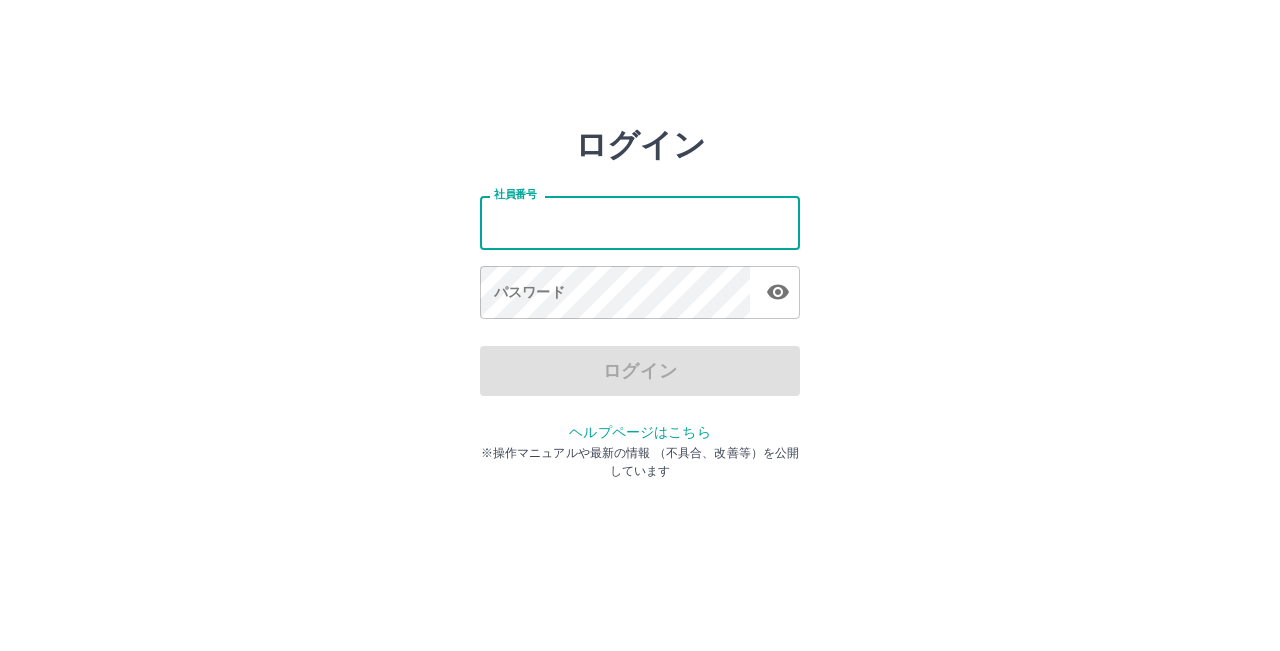 click on "社員番号" at bounding box center (640, 222) 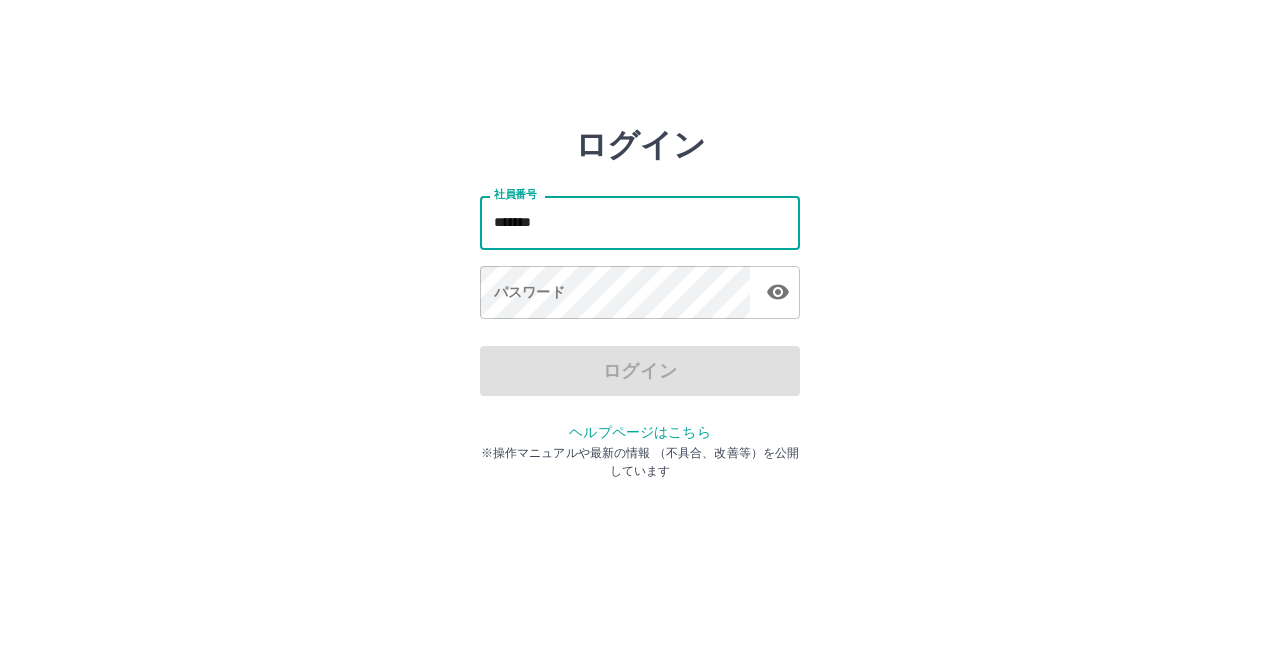 type on "*******" 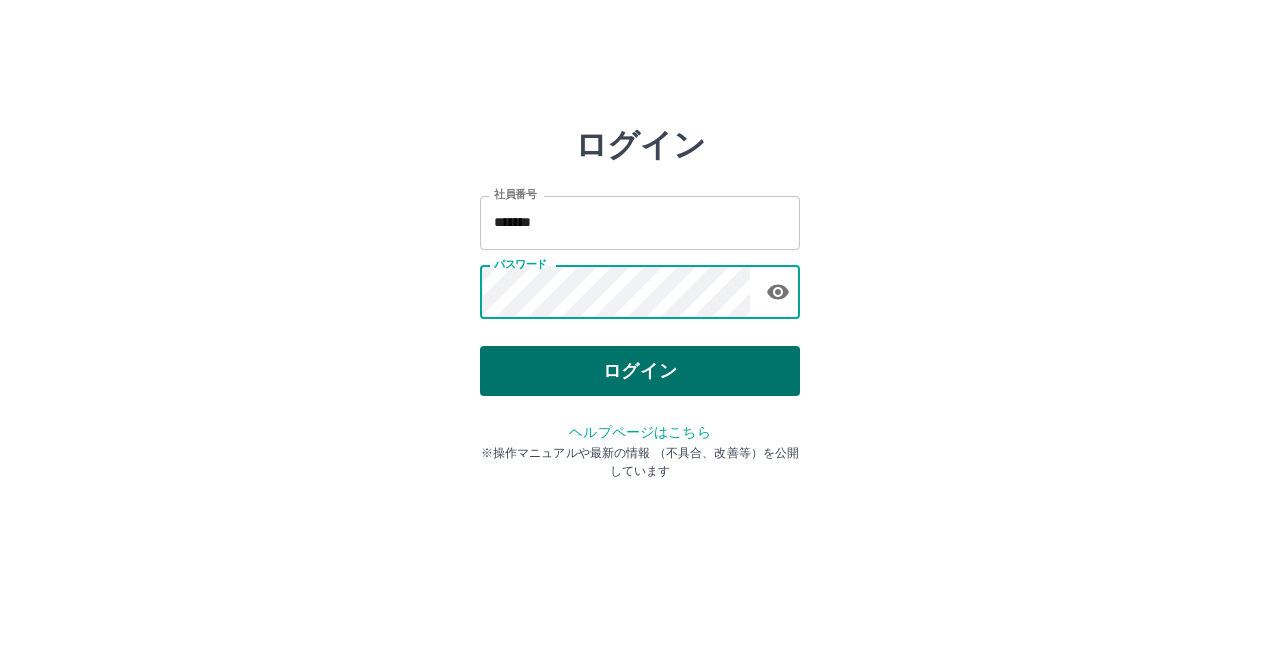 click on "ログイン" at bounding box center [640, 371] 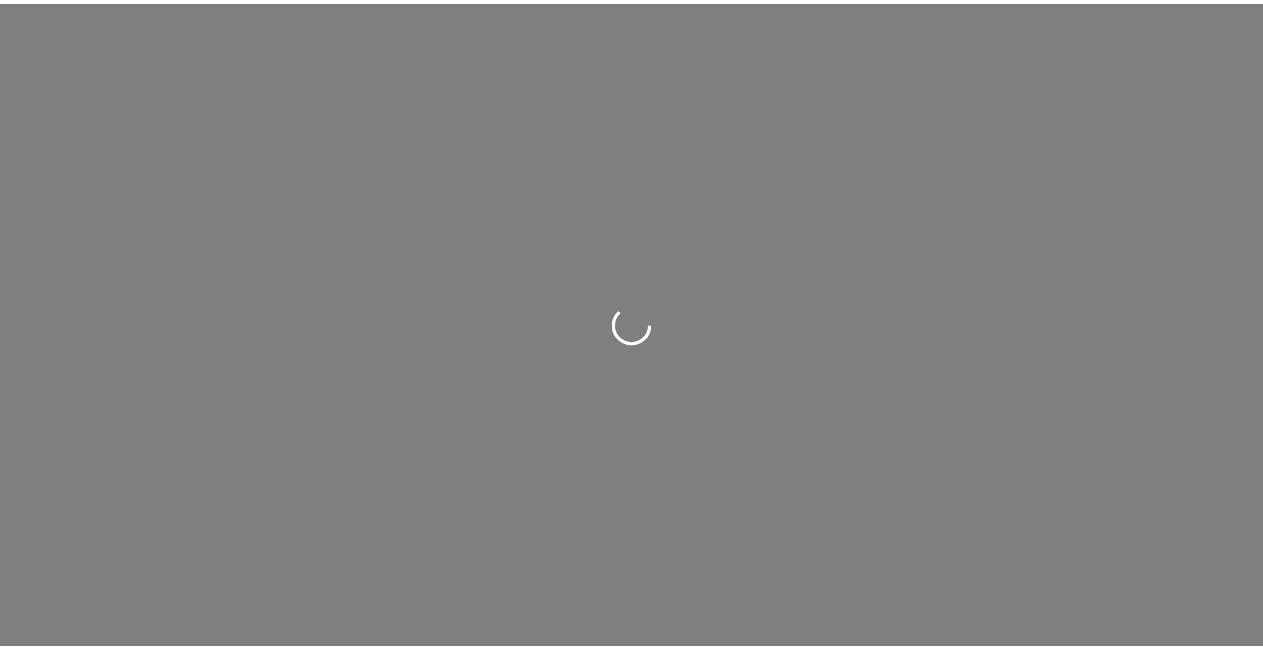 scroll, scrollTop: 0, scrollLeft: 0, axis: both 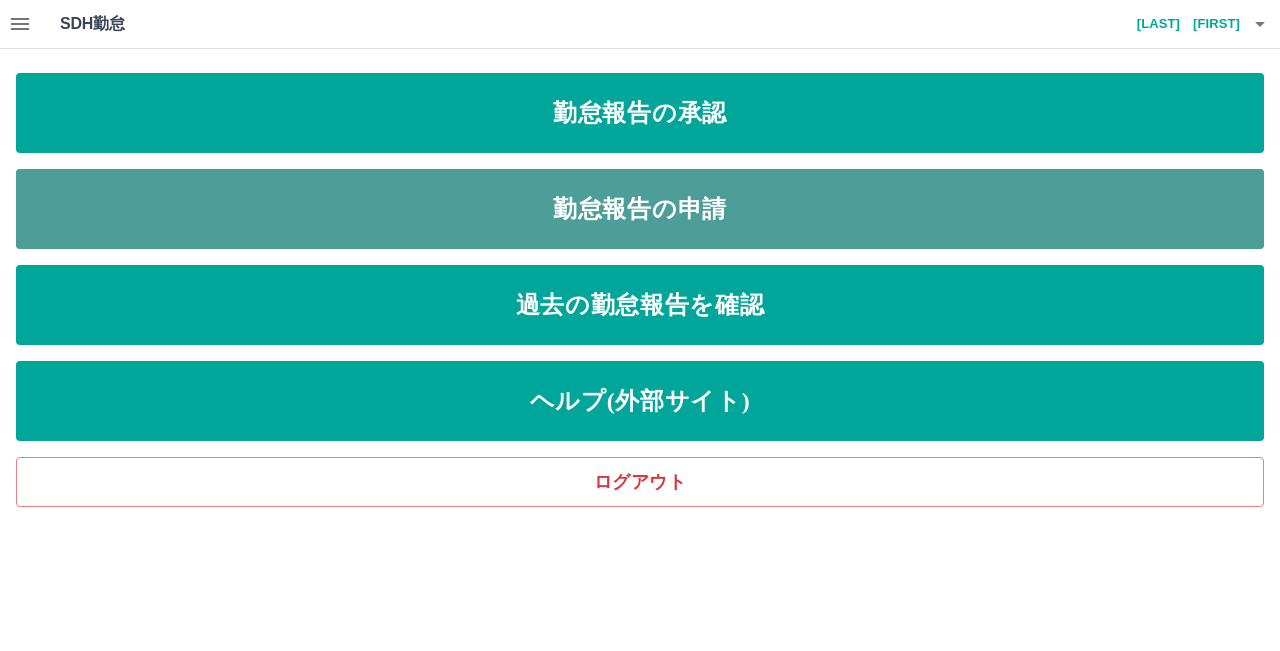 click on "勤怠報告の申請" at bounding box center (640, 209) 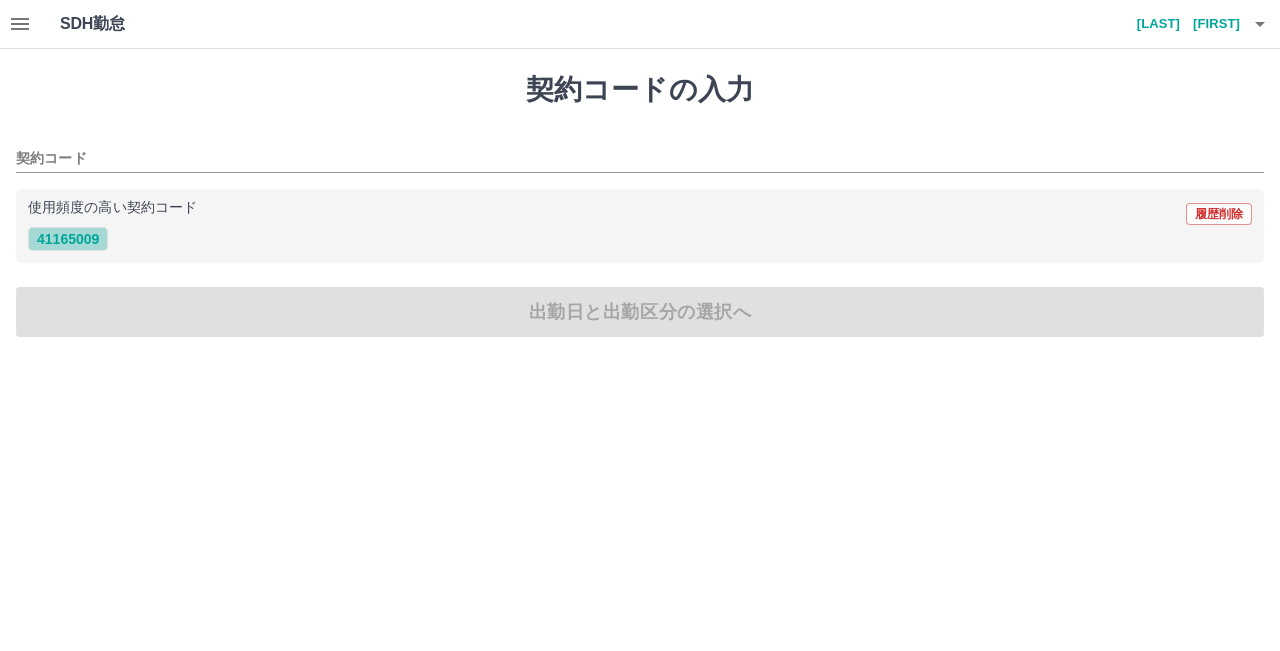 click on "41165009" at bounding box center [68, 239] 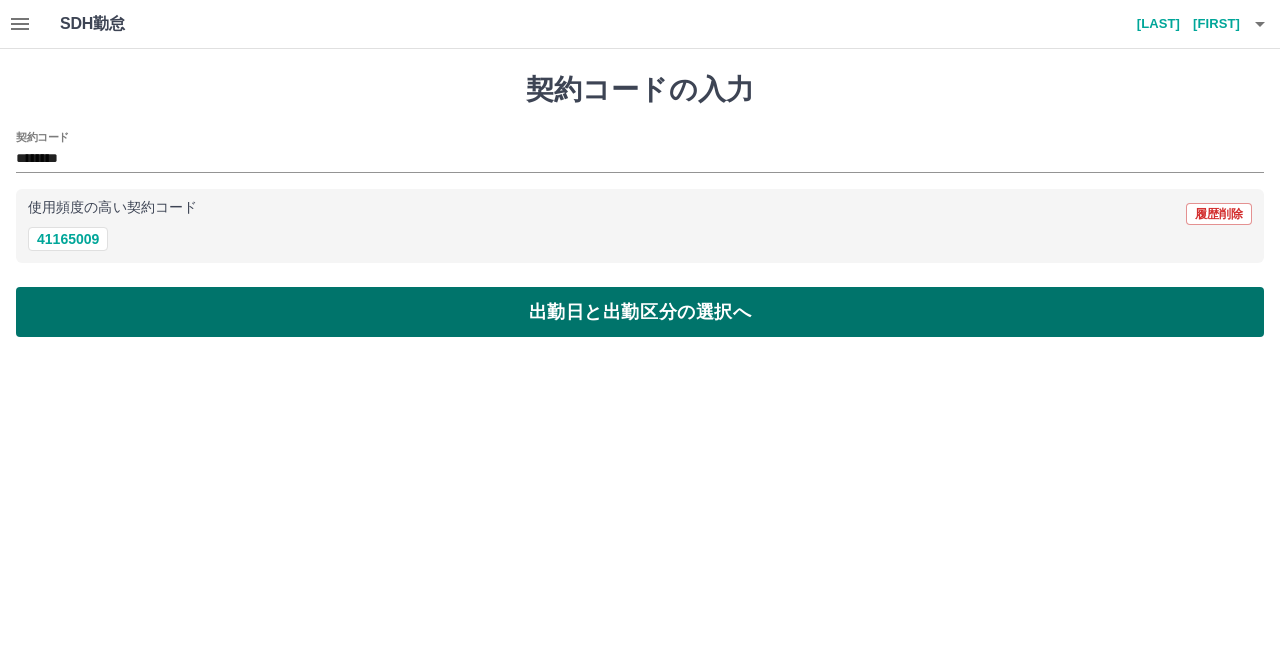 click on "出勤日と出勤区分の選択へ" at bounding box center (640, 312) 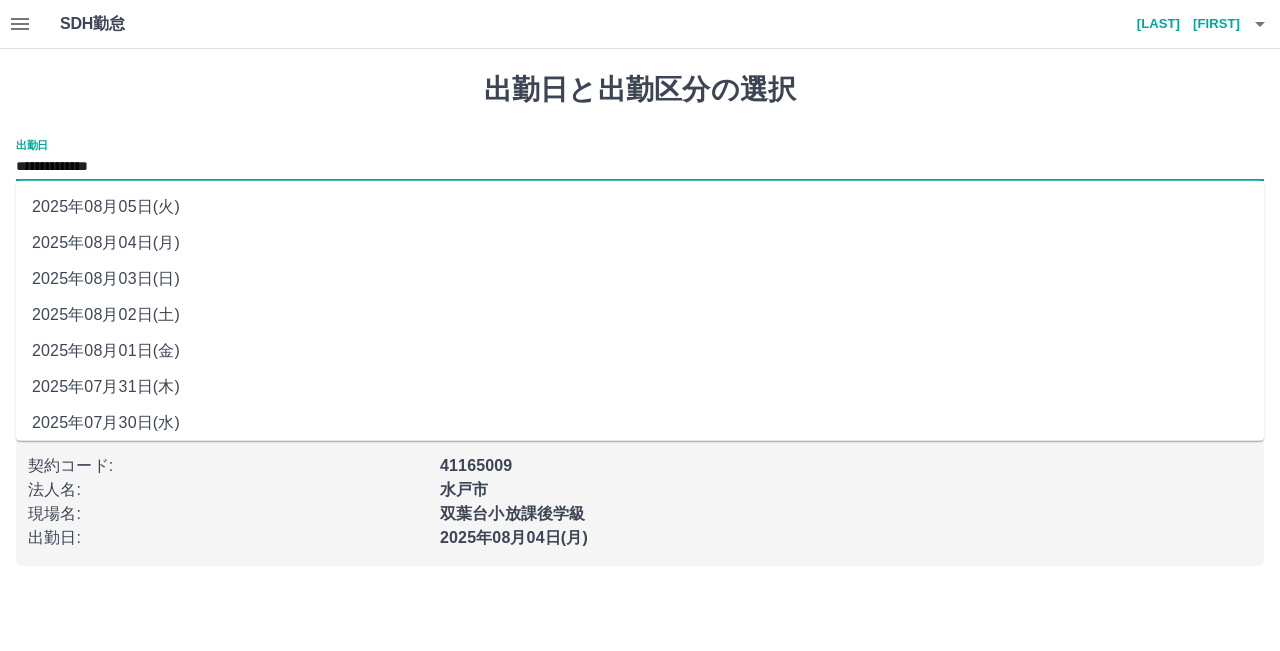 click on "**********" at bounding box center (640, 167) 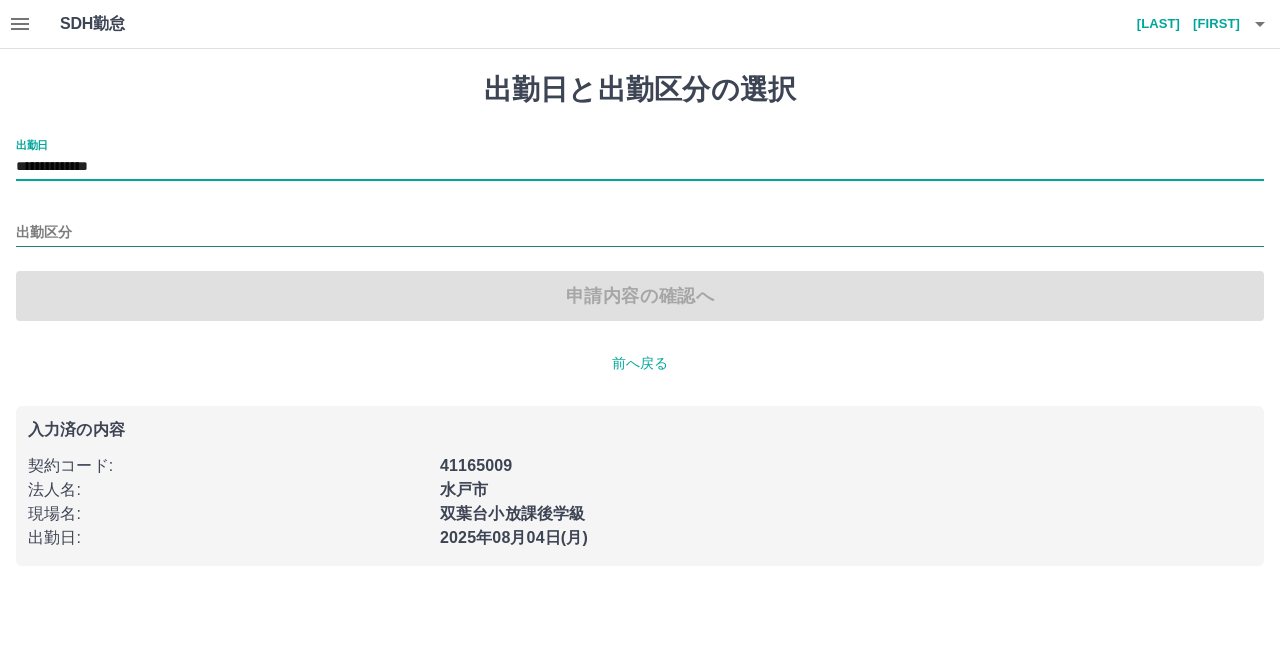click on "出勤区分" at bounding box center [640, 233] 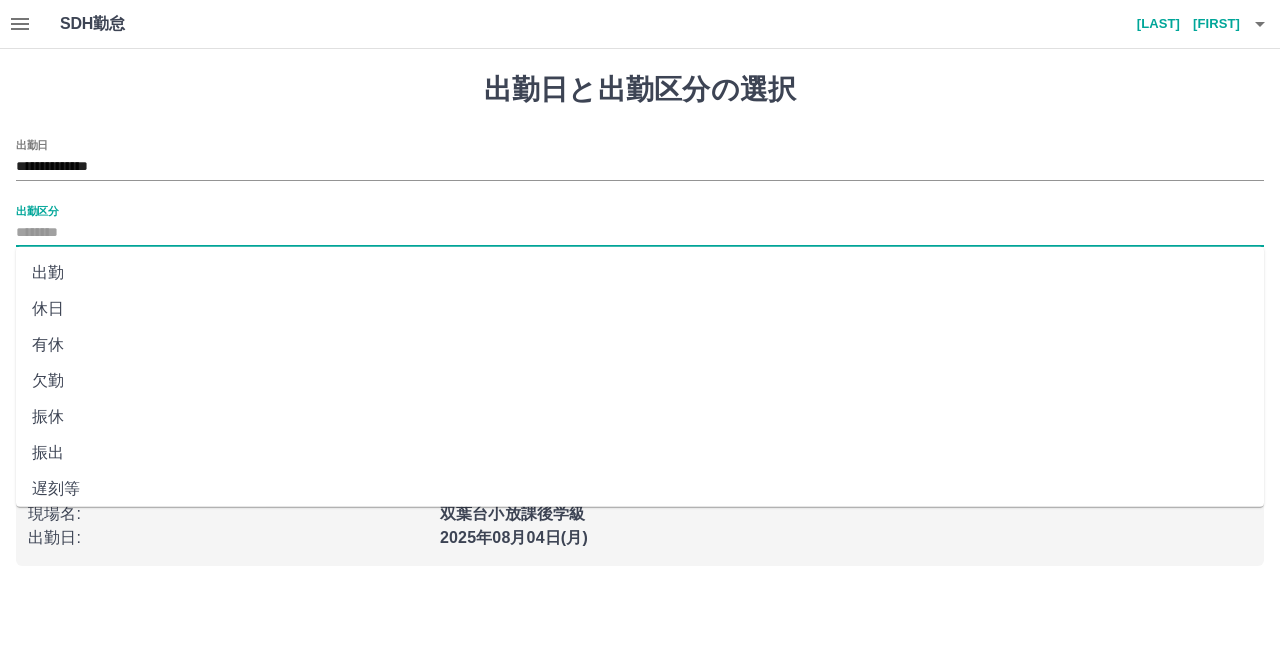 click on "出勤" at bounding box center [640, 273] 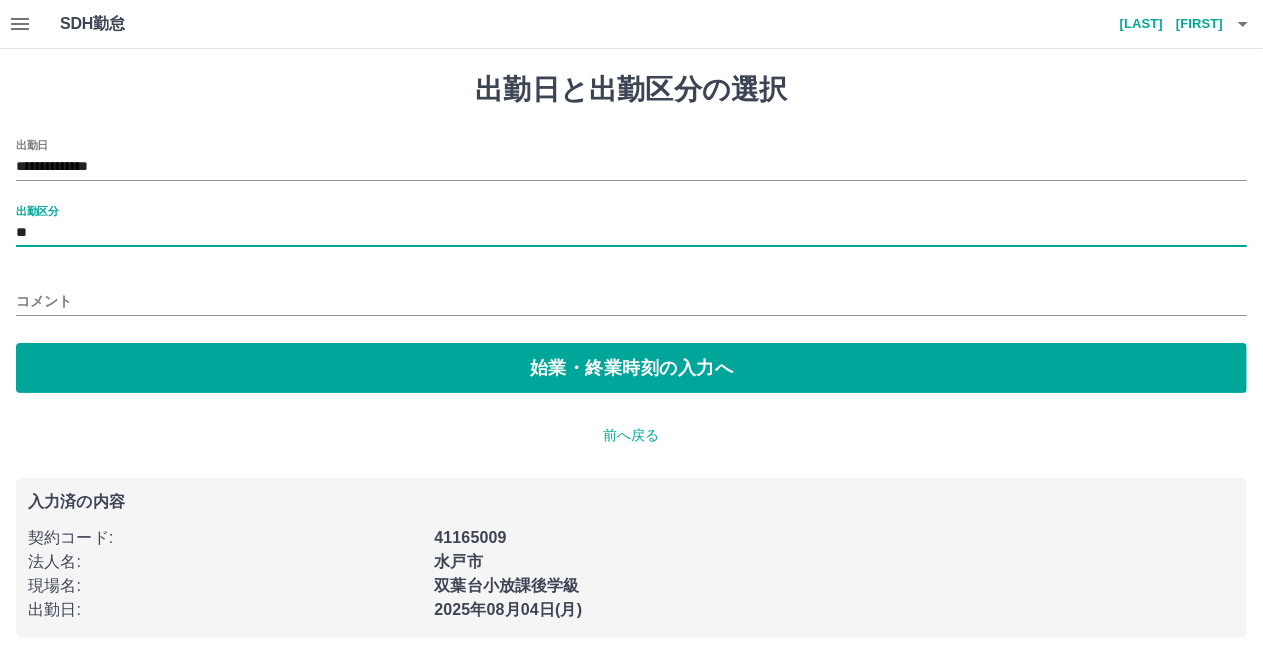 click on "コメント" at bounding box center [631, 301] 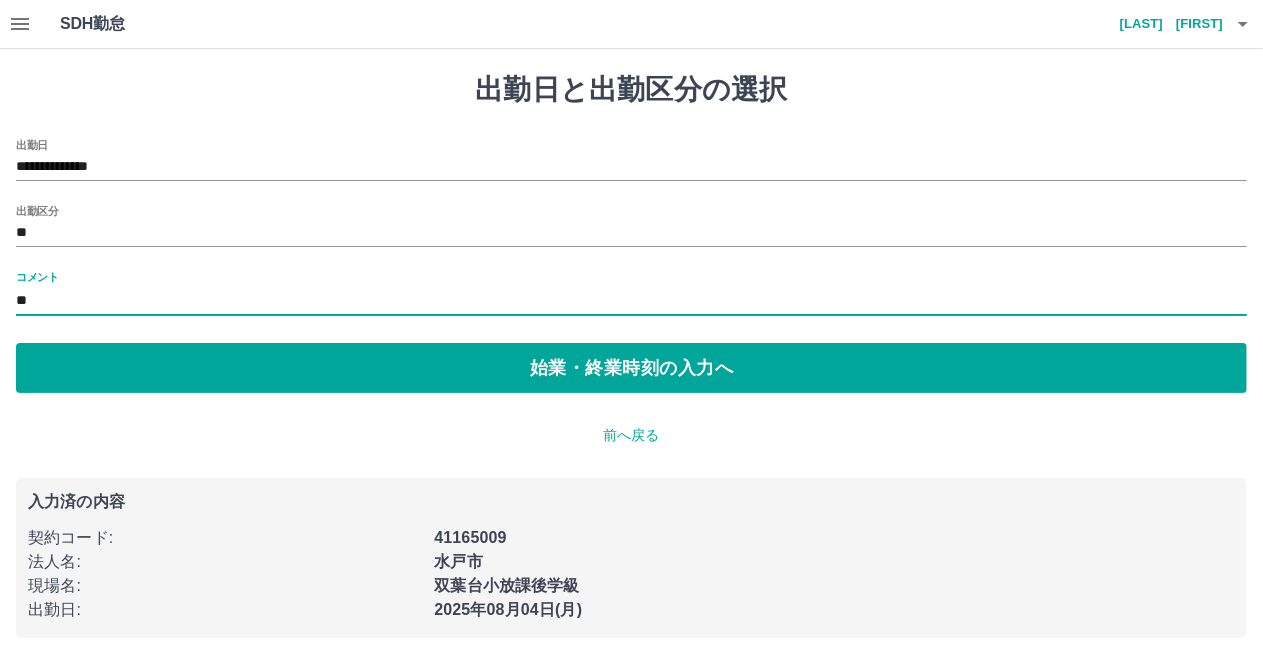 type on "*" 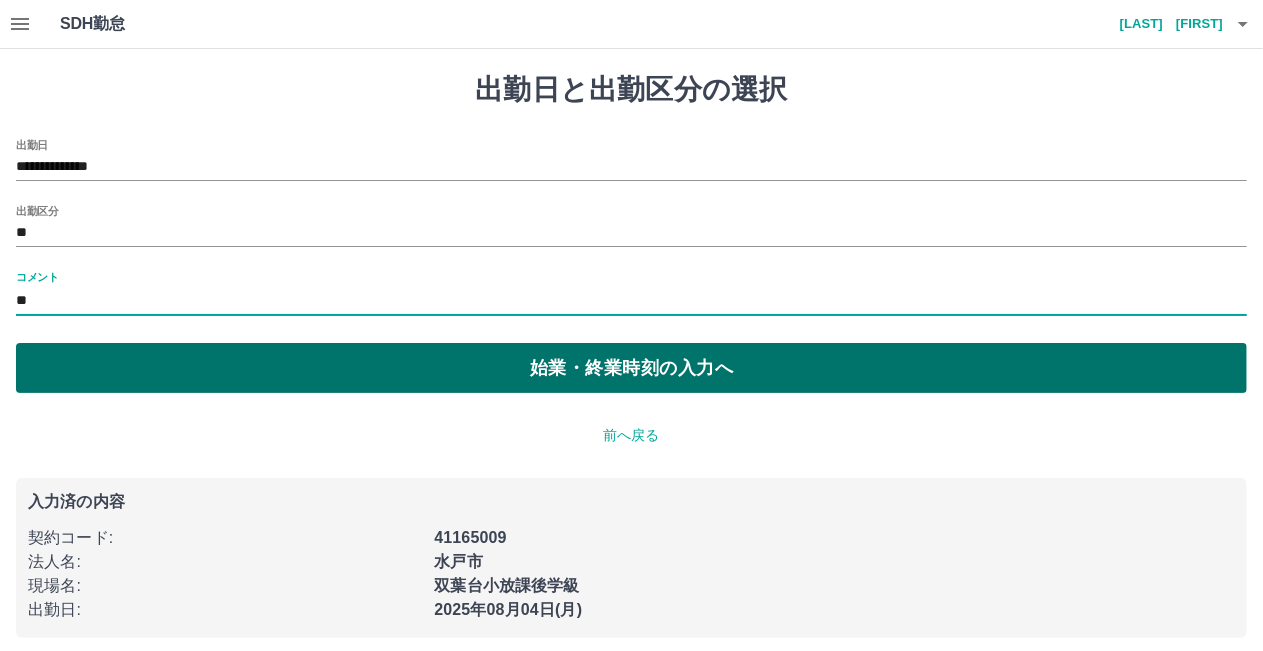 type on "**********" 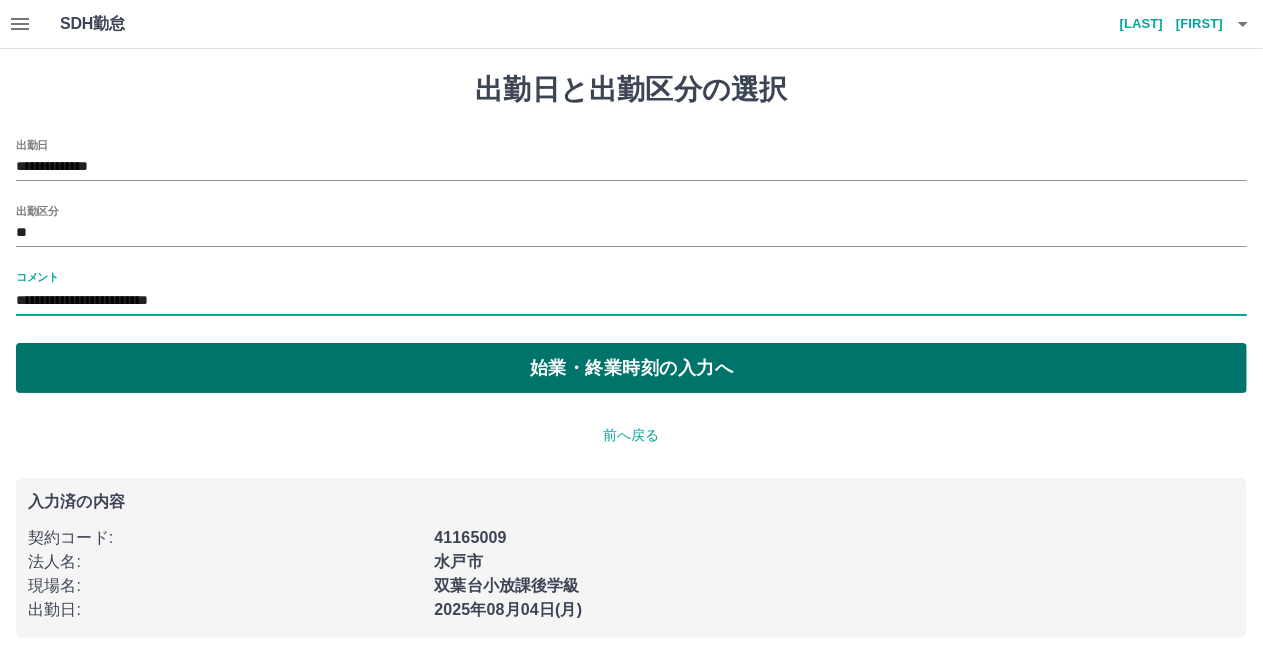 click on "始業・終業時刻の入力へ" at bounding box center (631, 368) 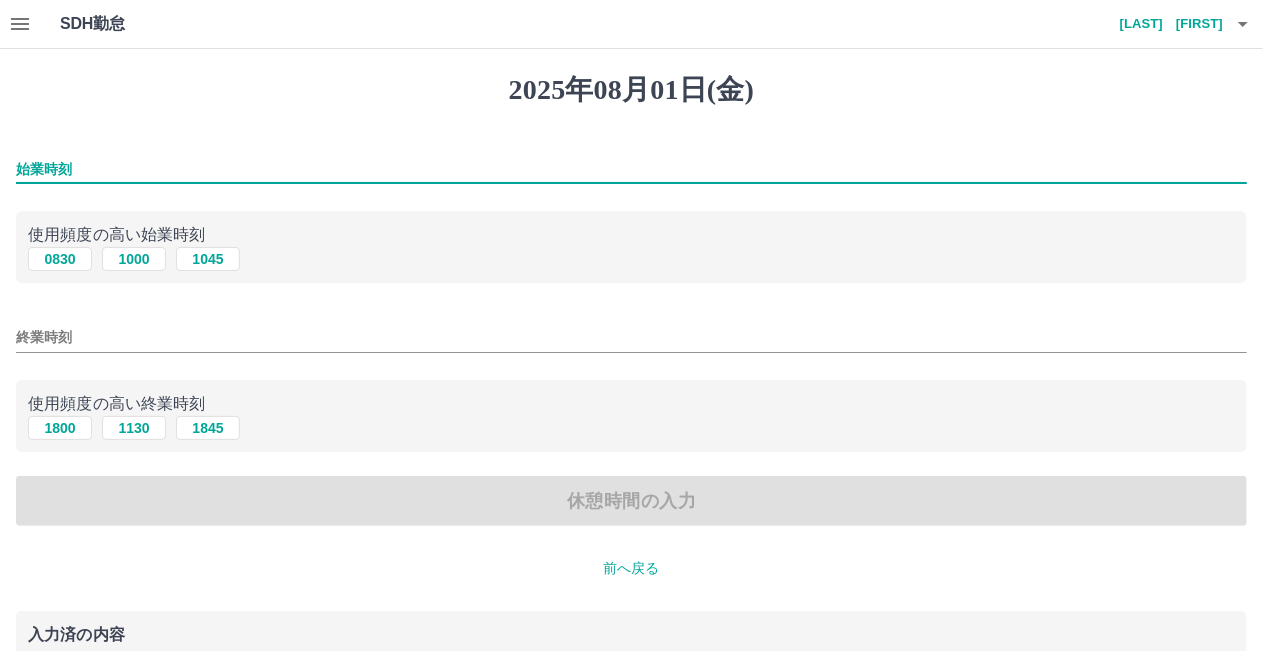 click on "始業時刻" at bounding box center [631, 169] 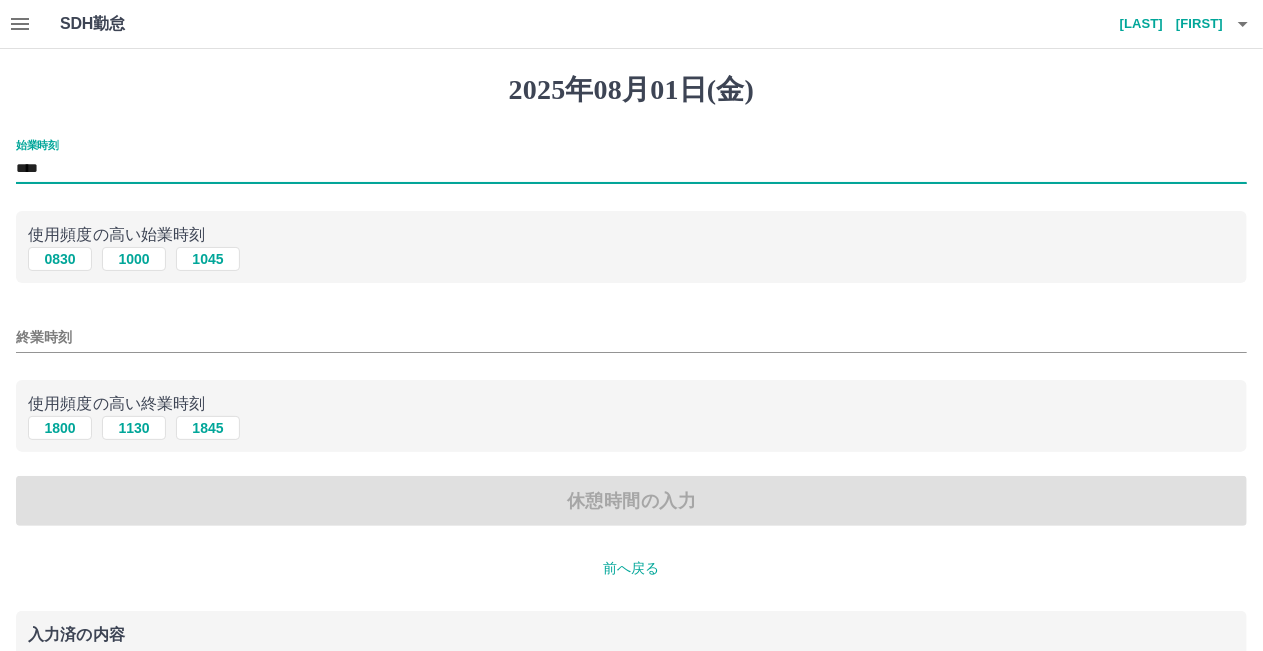 type on "****" 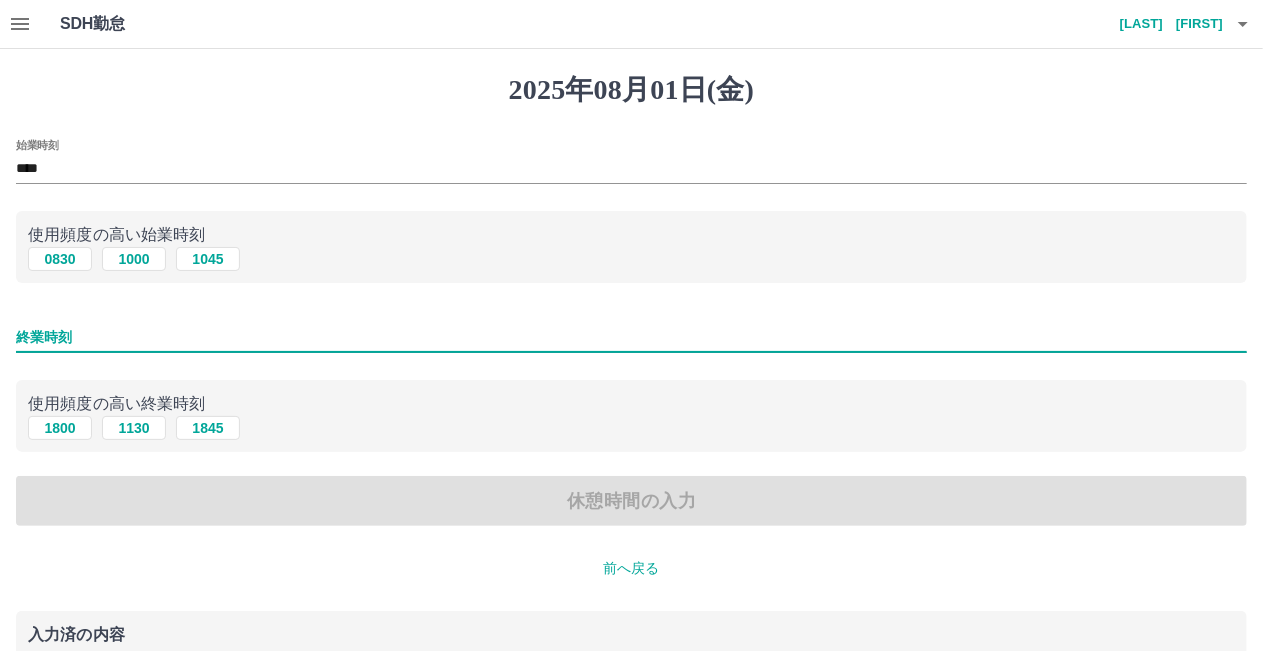 type on "****" 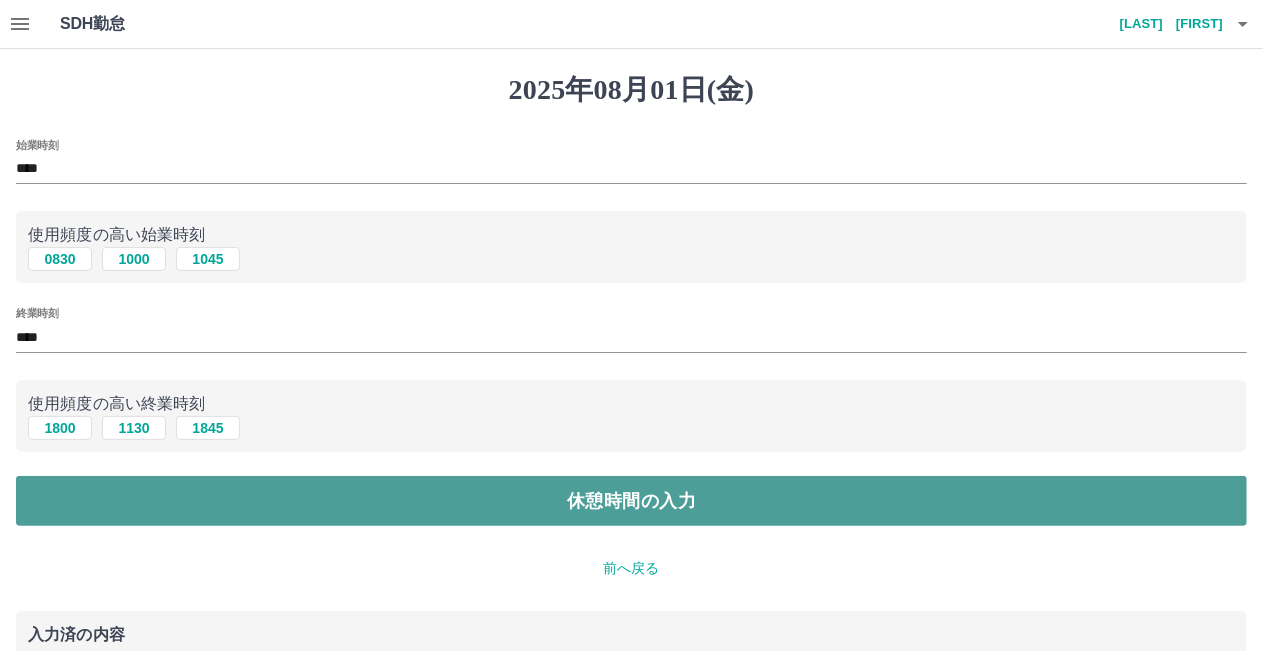 click on "休憩時間の入力" at bounding box center (631, 501) 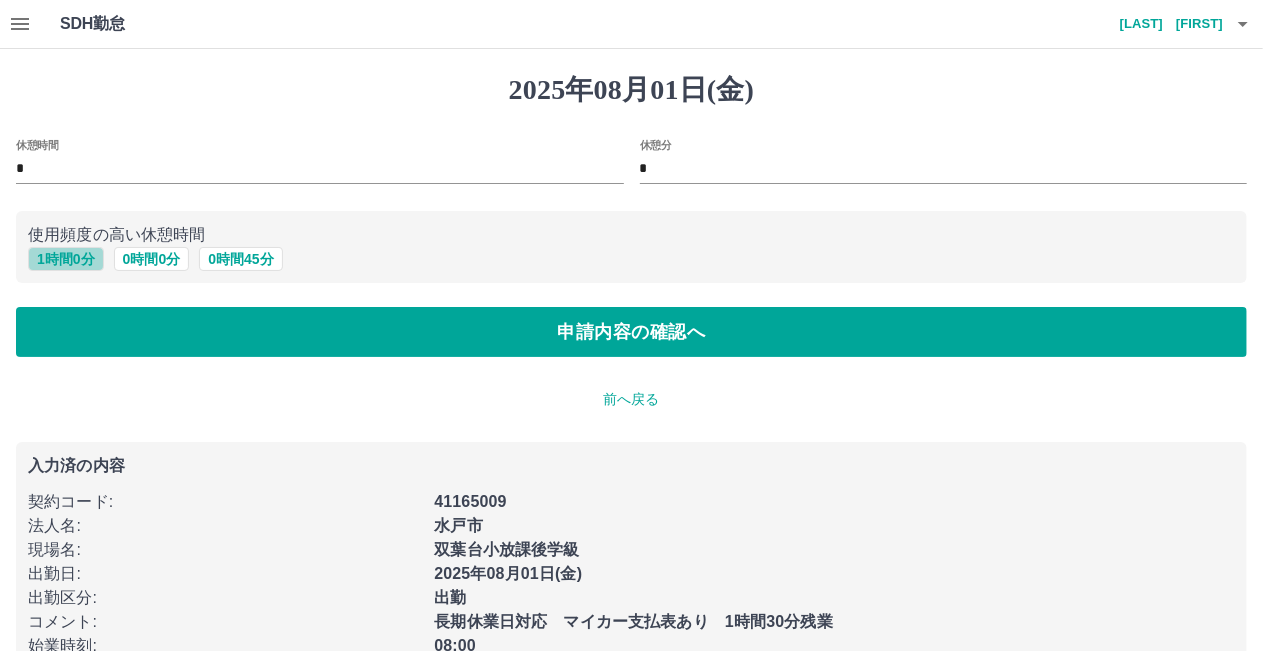 click on "1 時間 0 分" at bounding box center (66, 259) 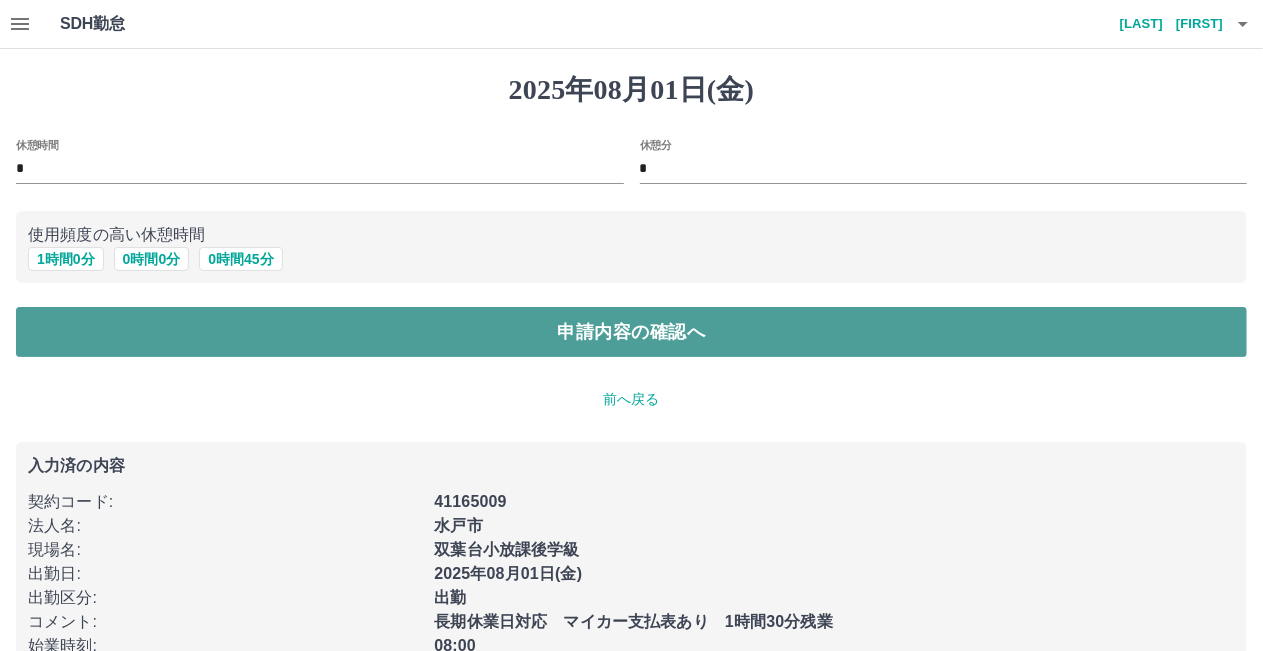 click on "申請内容の確認へ" at bounding box center [631, 332] 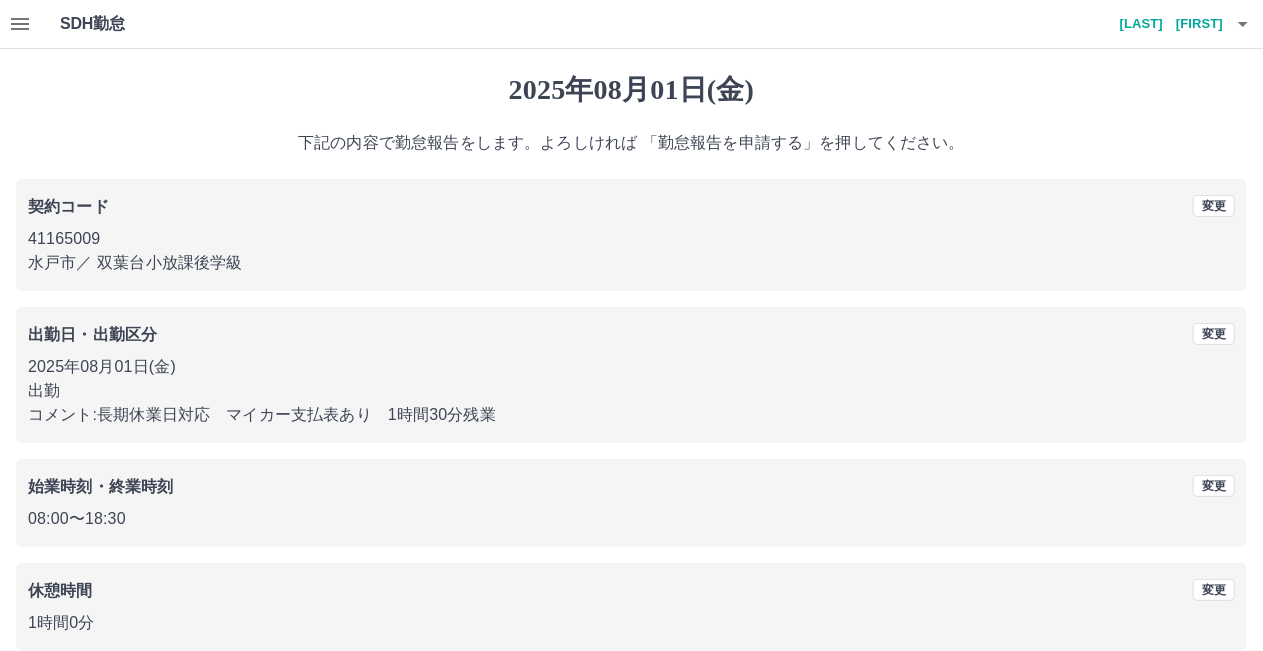 scroll, scrollTop: 96, scrollLeft: 0, axis: vertical 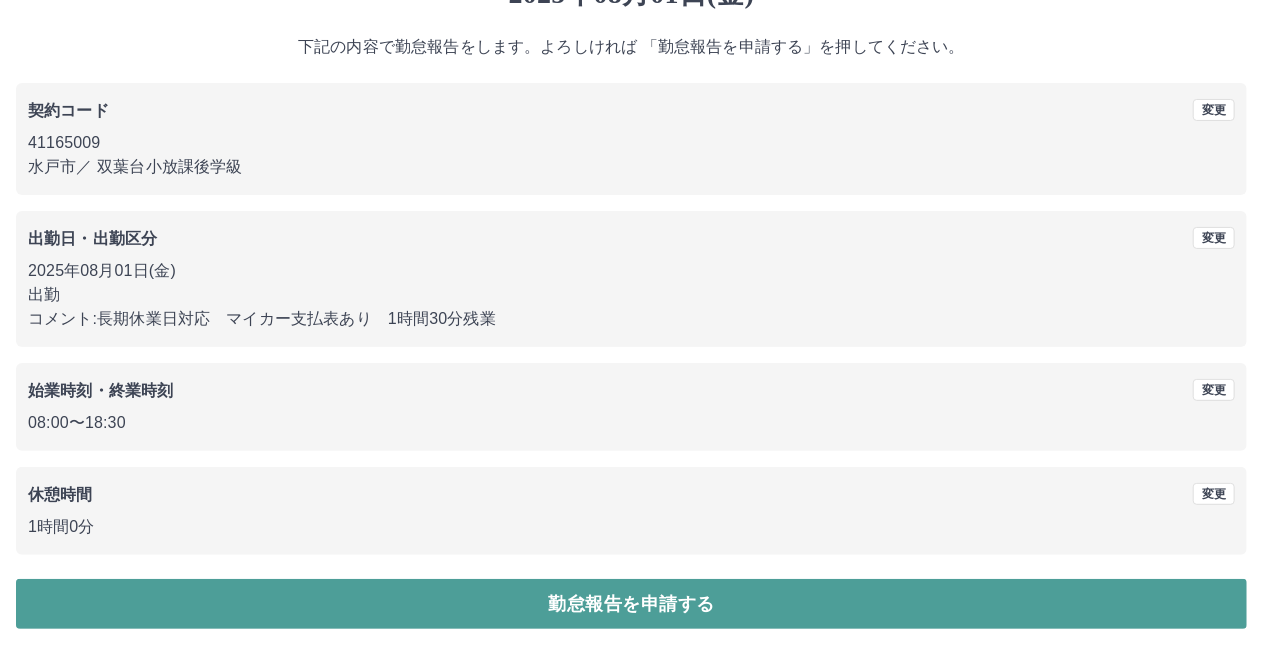 click on "勤怠報告を申請する" at bounding box center [631, 604] 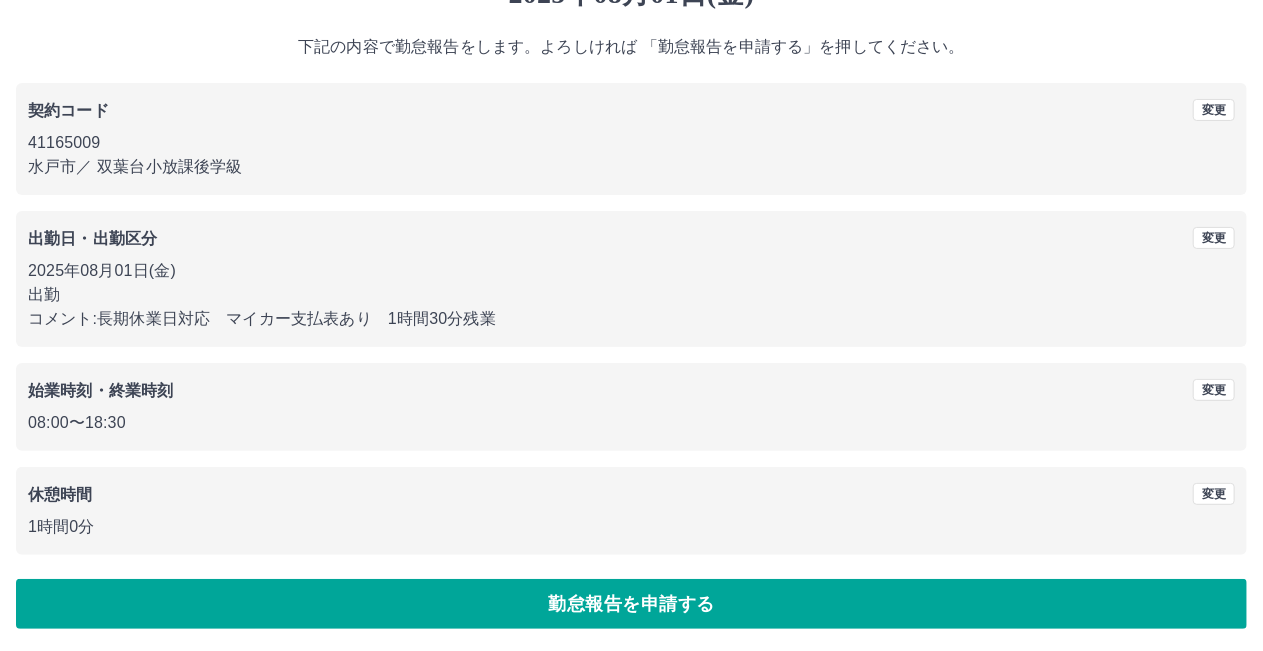 scroll, scrollTop: 0, scrollLeft: 0, axis: both 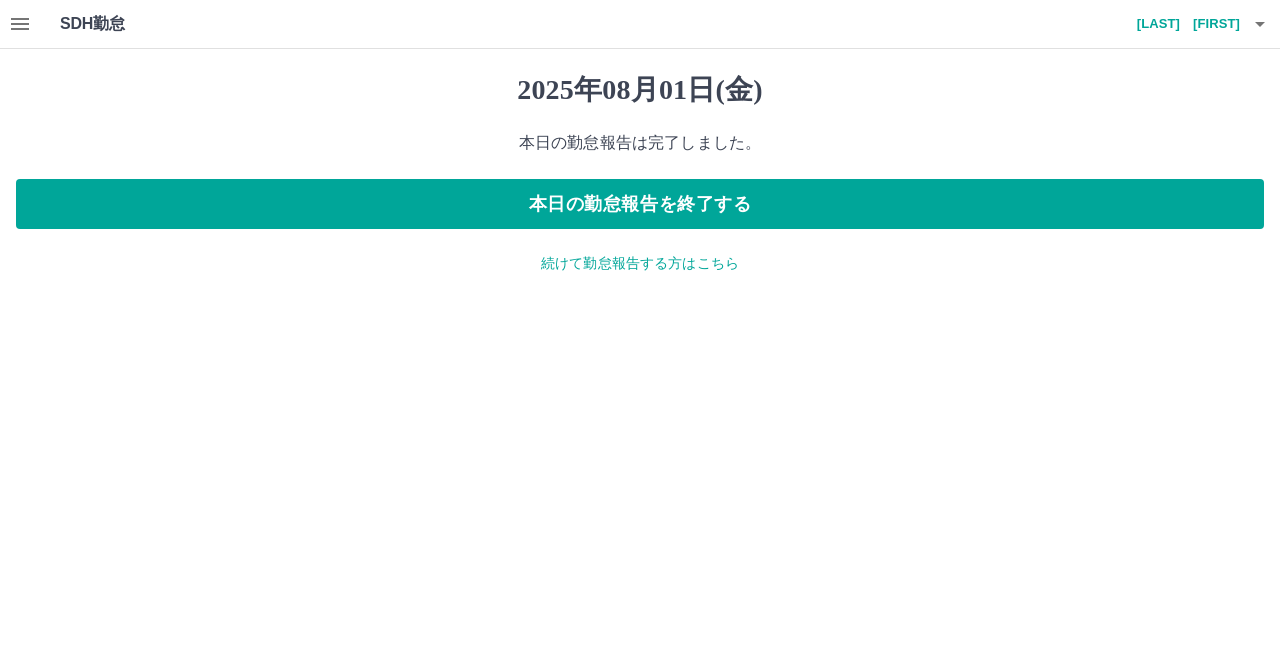 click on "続けて勤怠報告する方はこちら" at bounding box center [640, 263] 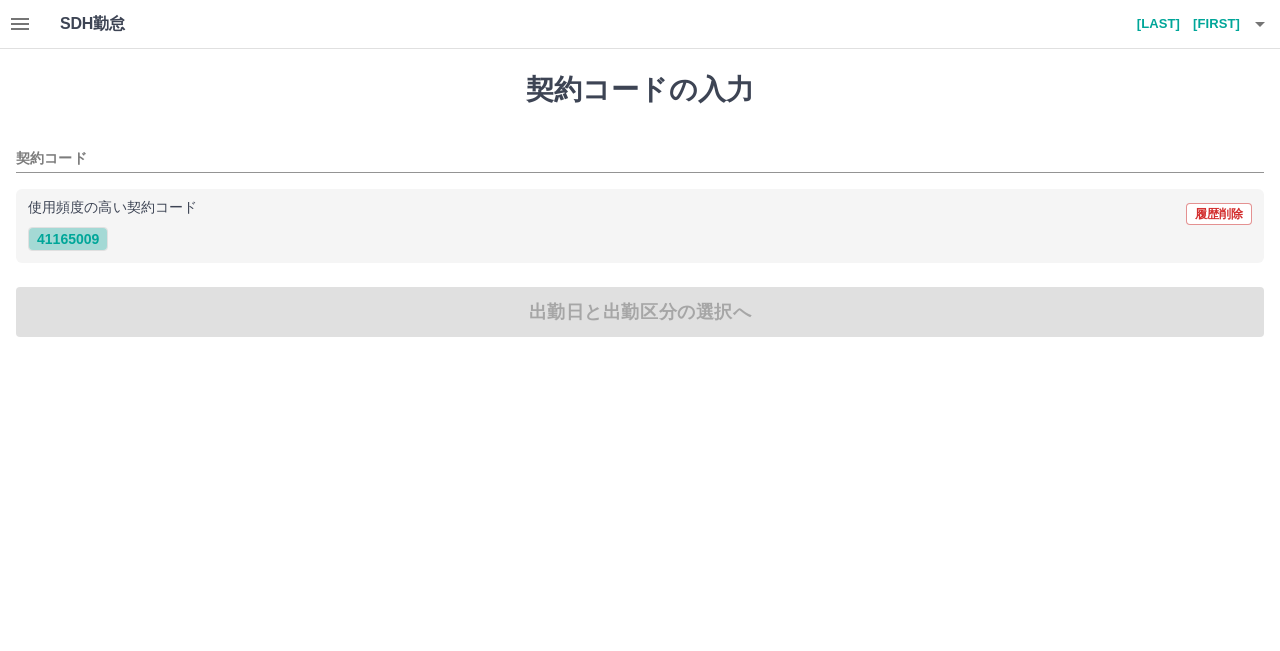 click on "41165009" at bounding box center [68, 239] 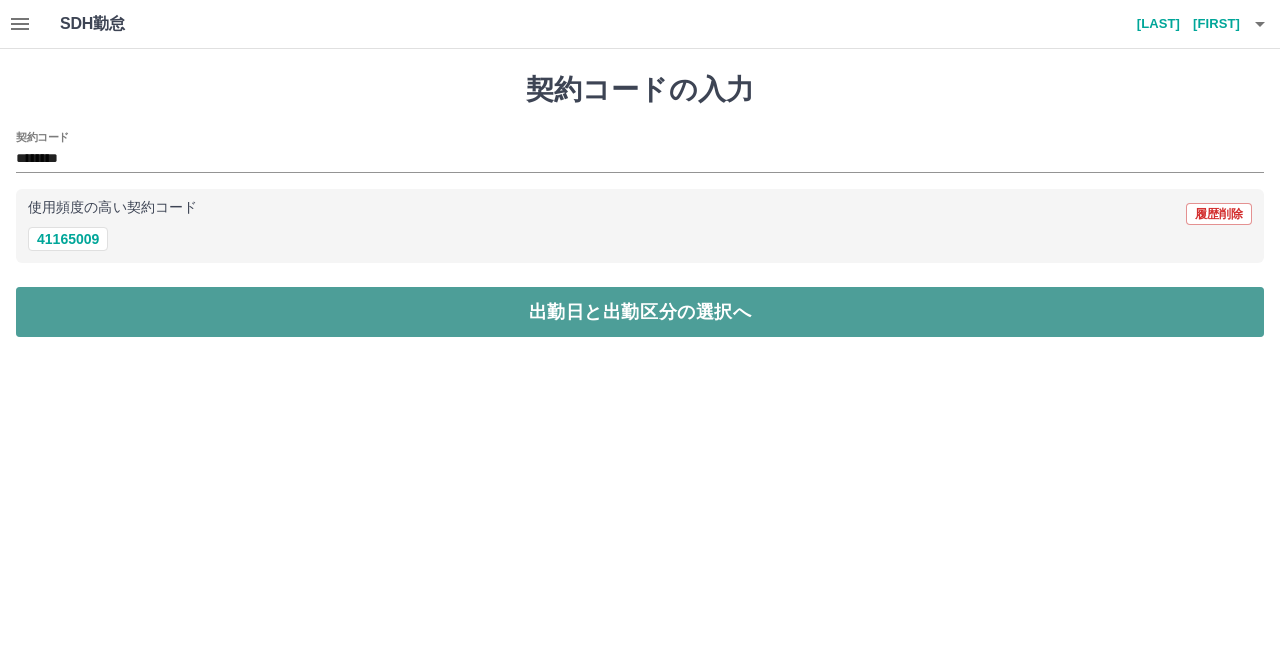 click on "出勤日と出勤区分の選択へ" at bounding box center (640, 312) 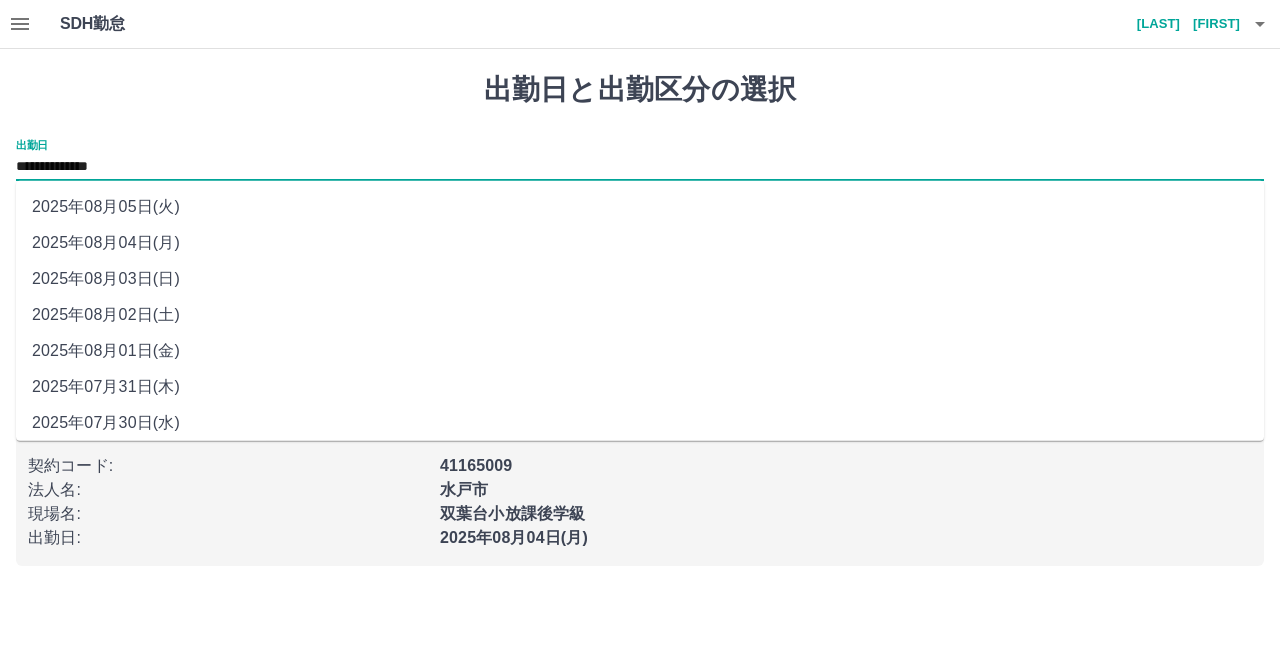 click on "**********" at bounding box center [640, 167] 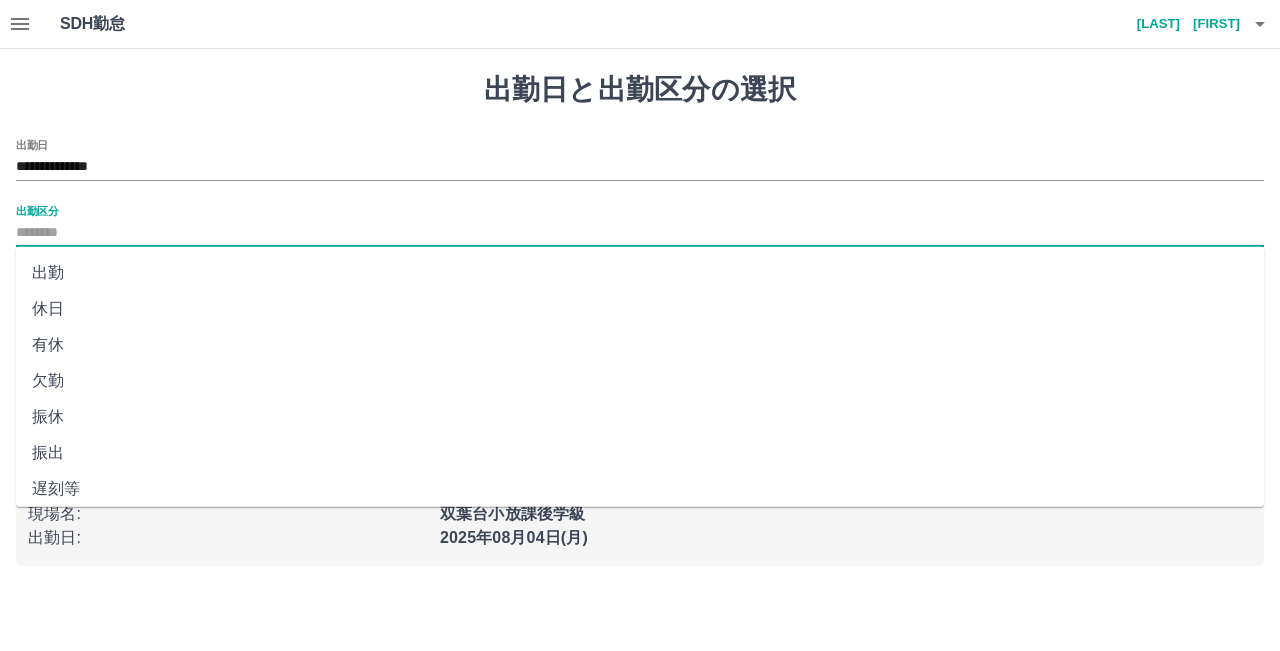 click on "出勤区分" at bounding box center (640, 233) 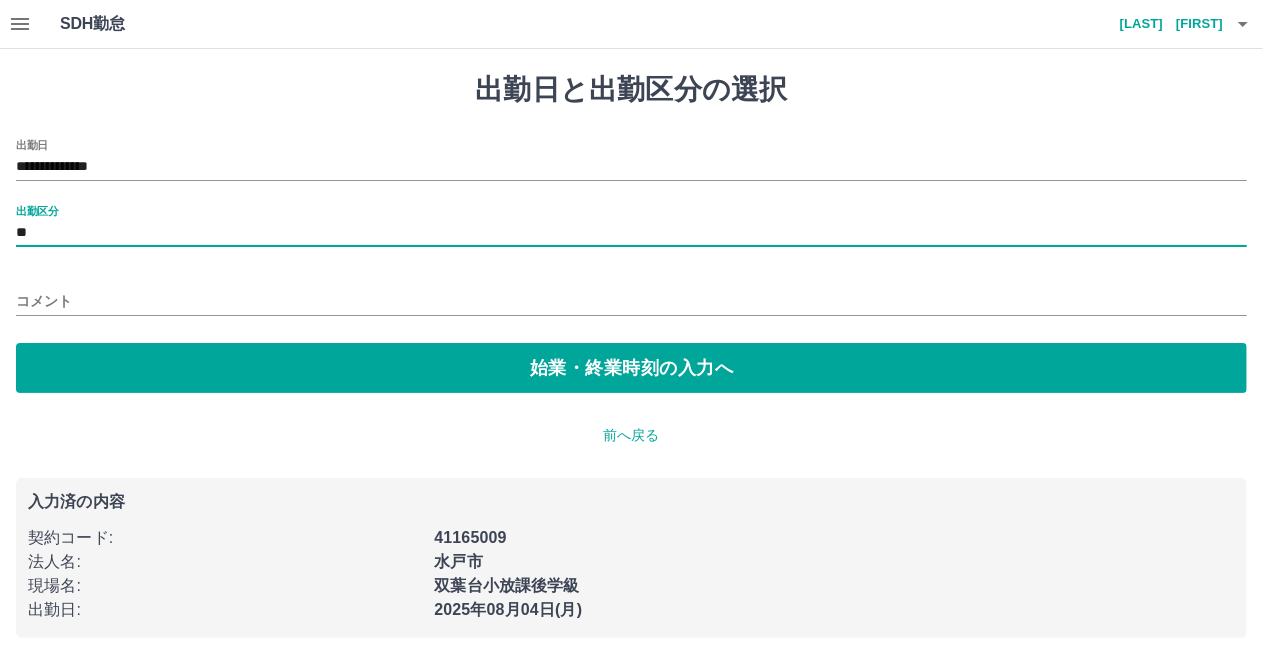 click on "コメント" at bounding box center [631, 295] 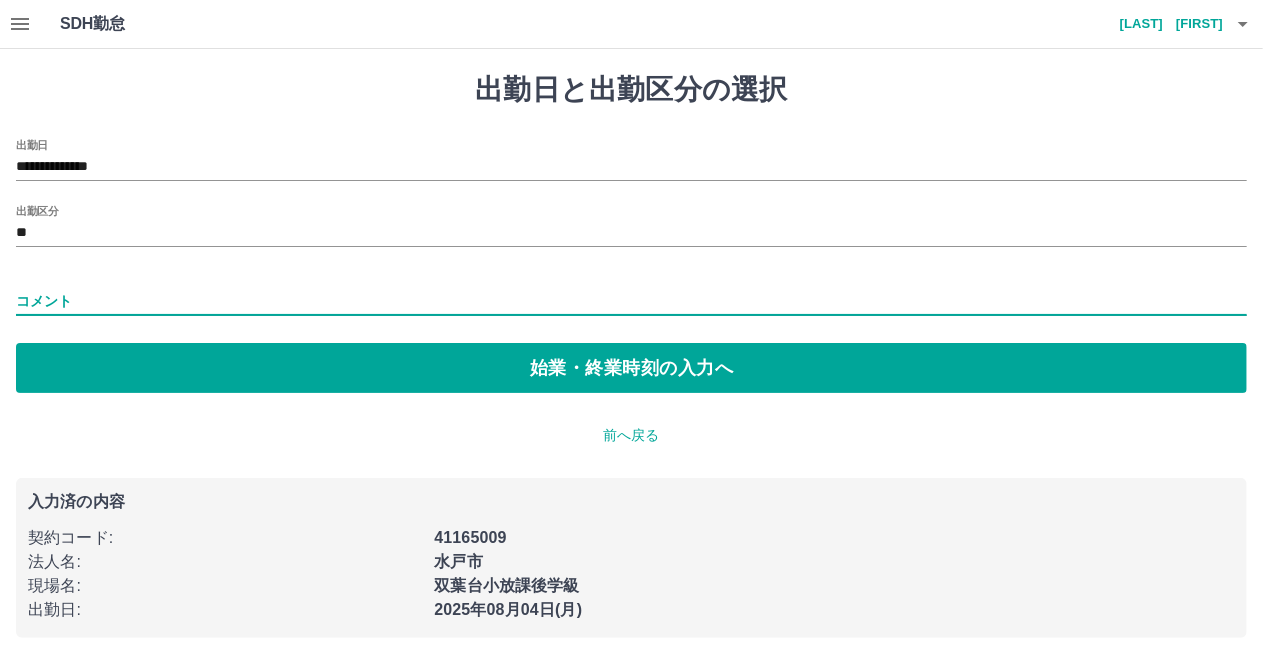 click on "コメント" at bounding box center [631, 301] 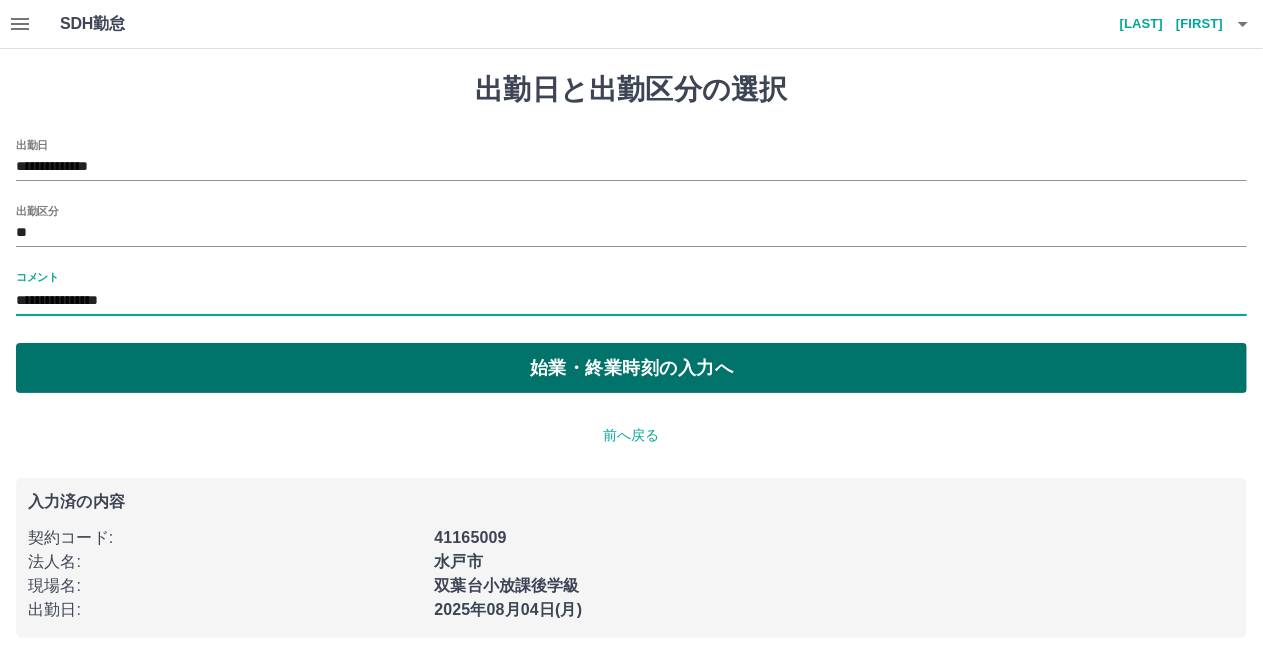 type on "**********" 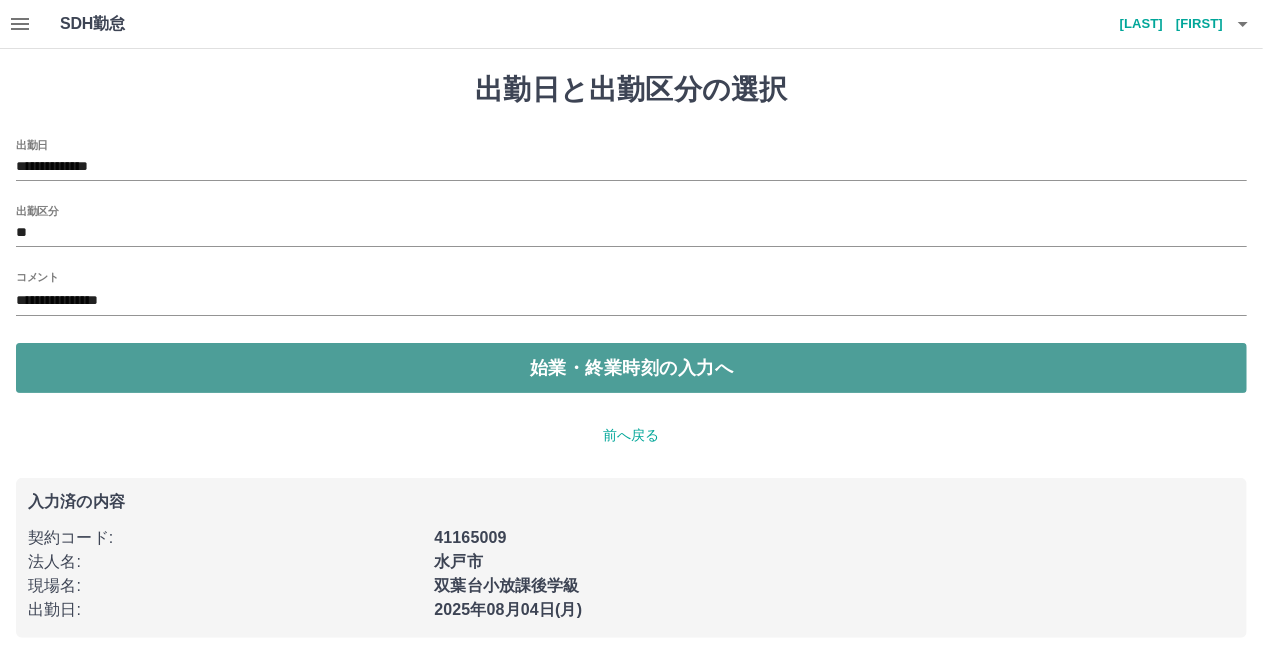 click on "始業・終業時刻の入力へ" at bounding box center [631, 368] 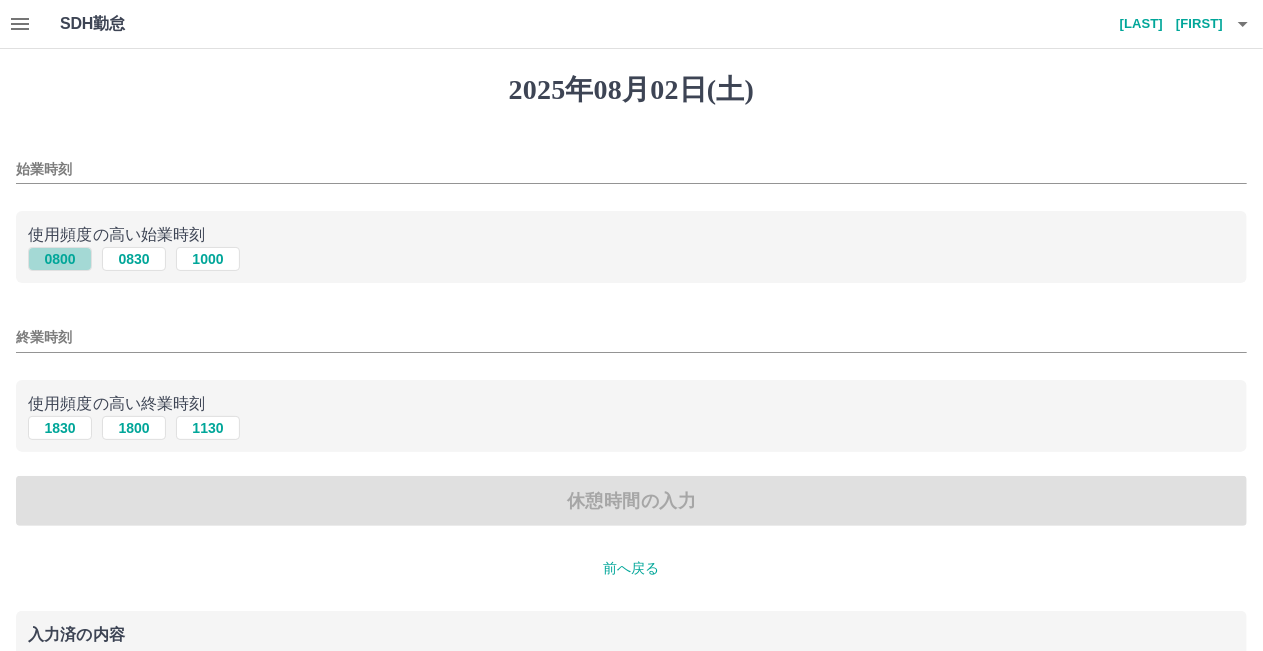 click on "0800" at bounding box center (60, 259) 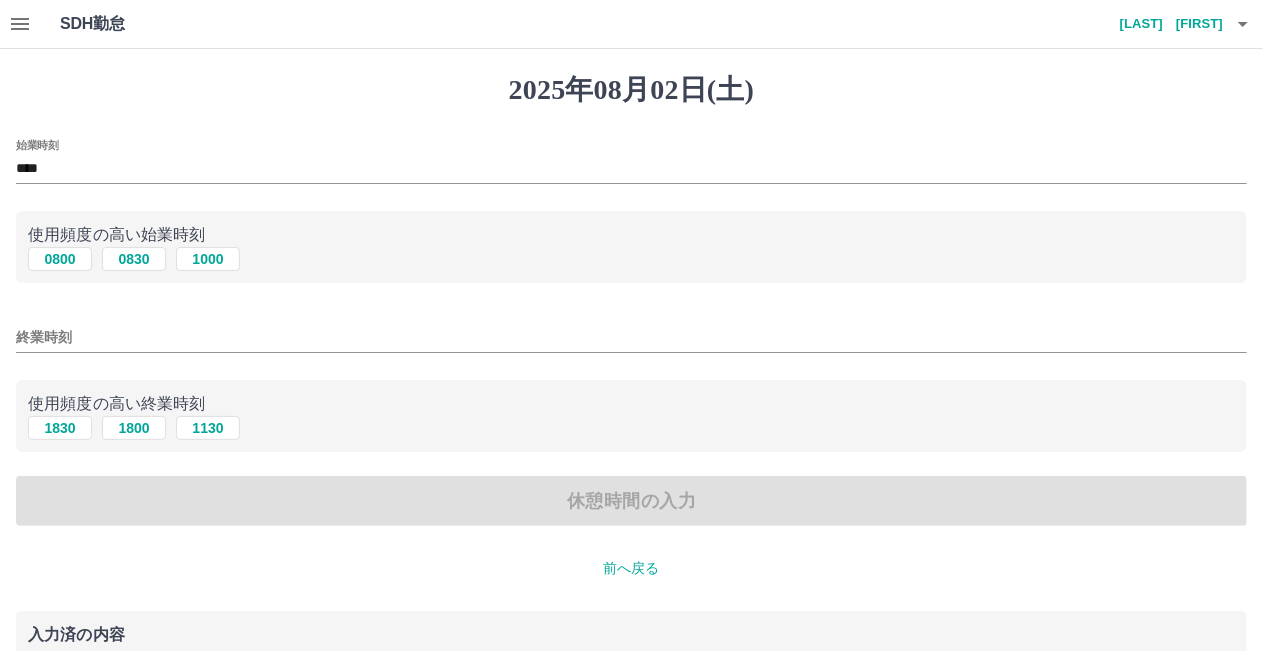 click on "終業時刻" at bounding box center [631, 337] 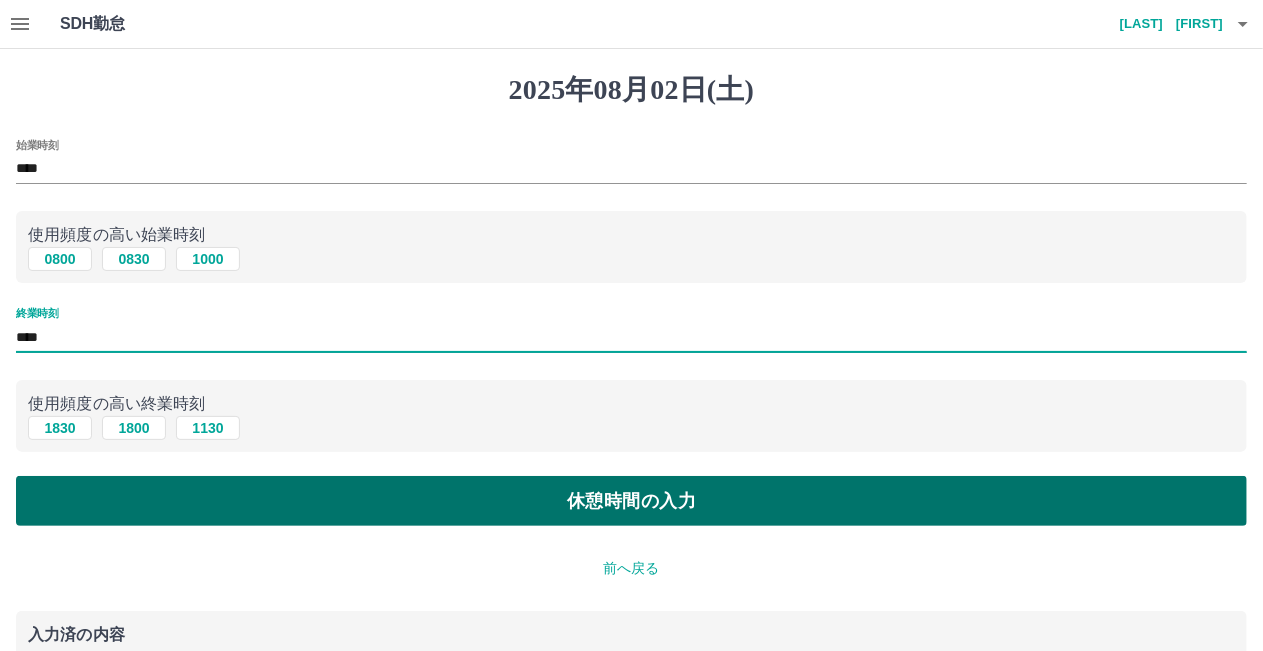 type on "****" 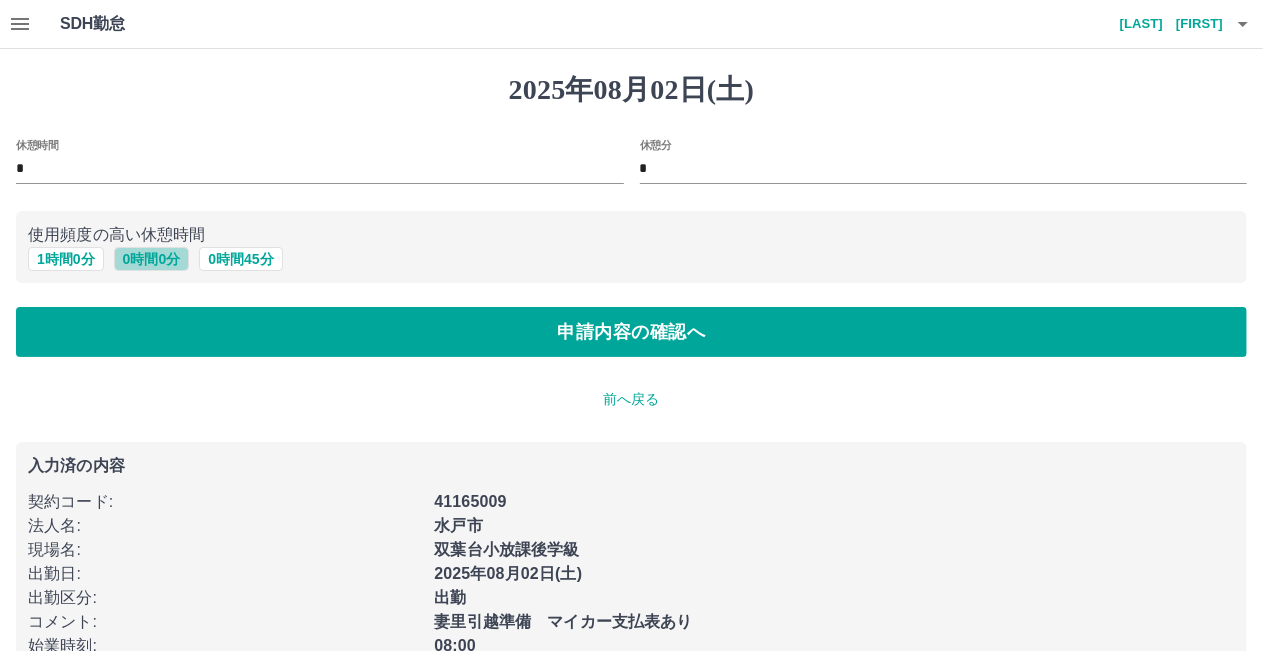 click on "0 時間 0 分" at bounding box center [152, 259] 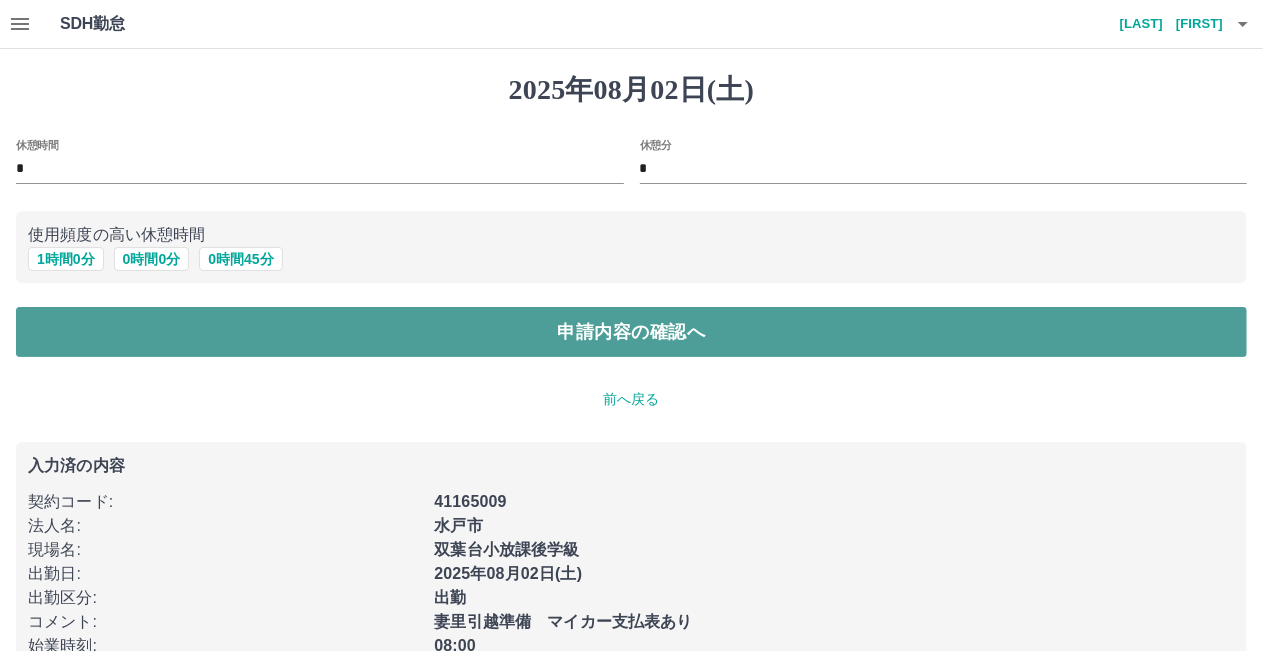 click on "申請内容の確認へ" at bounding box center [631, 332] 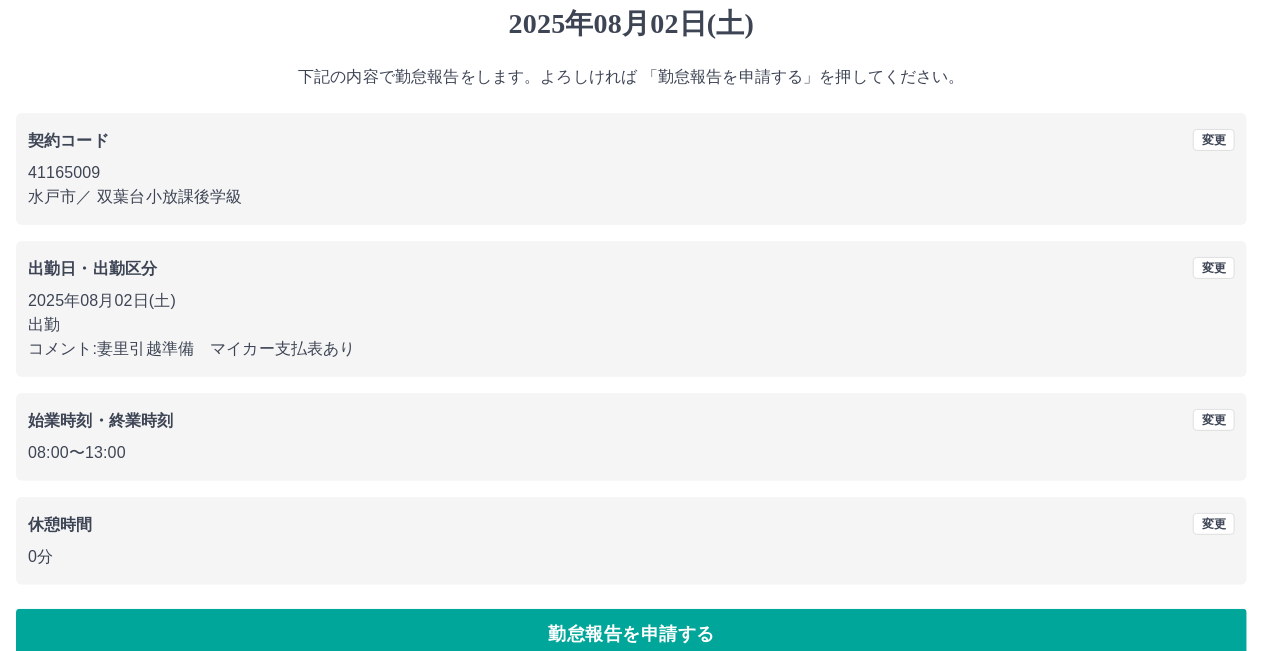 scroll, scrollTop: 96, scrollLeft: 0, axis: vertical 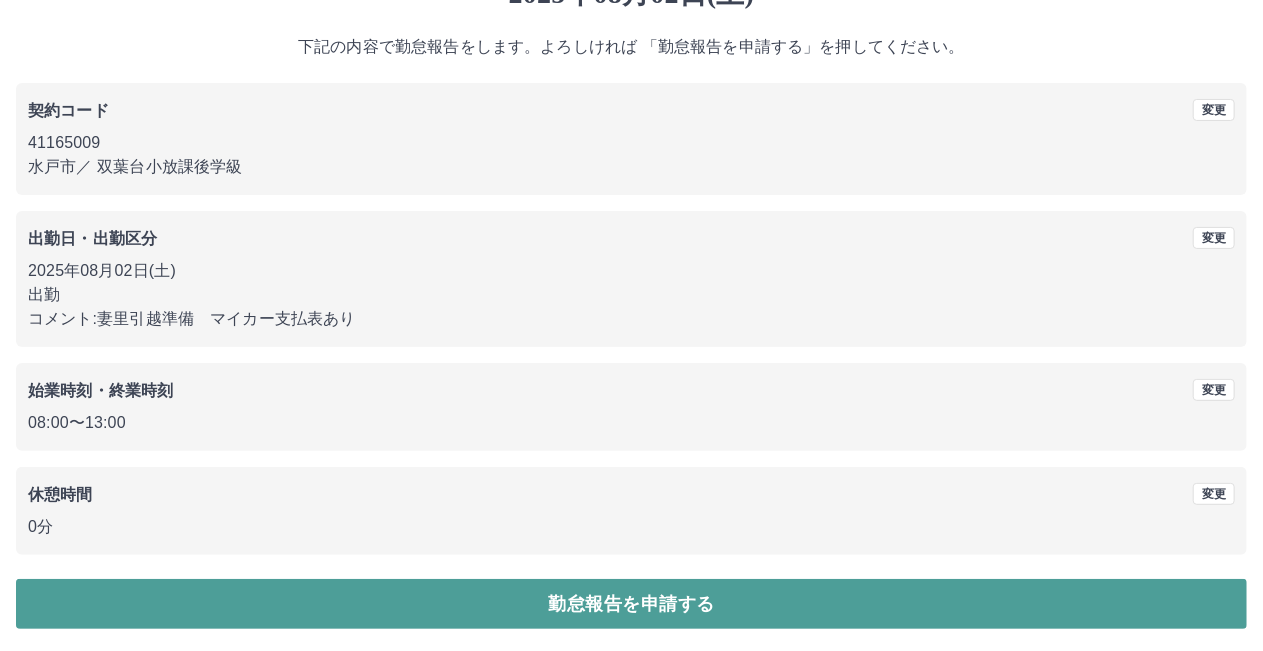 click on "勤怠報告を申請する" at bounding box center (631, 604) 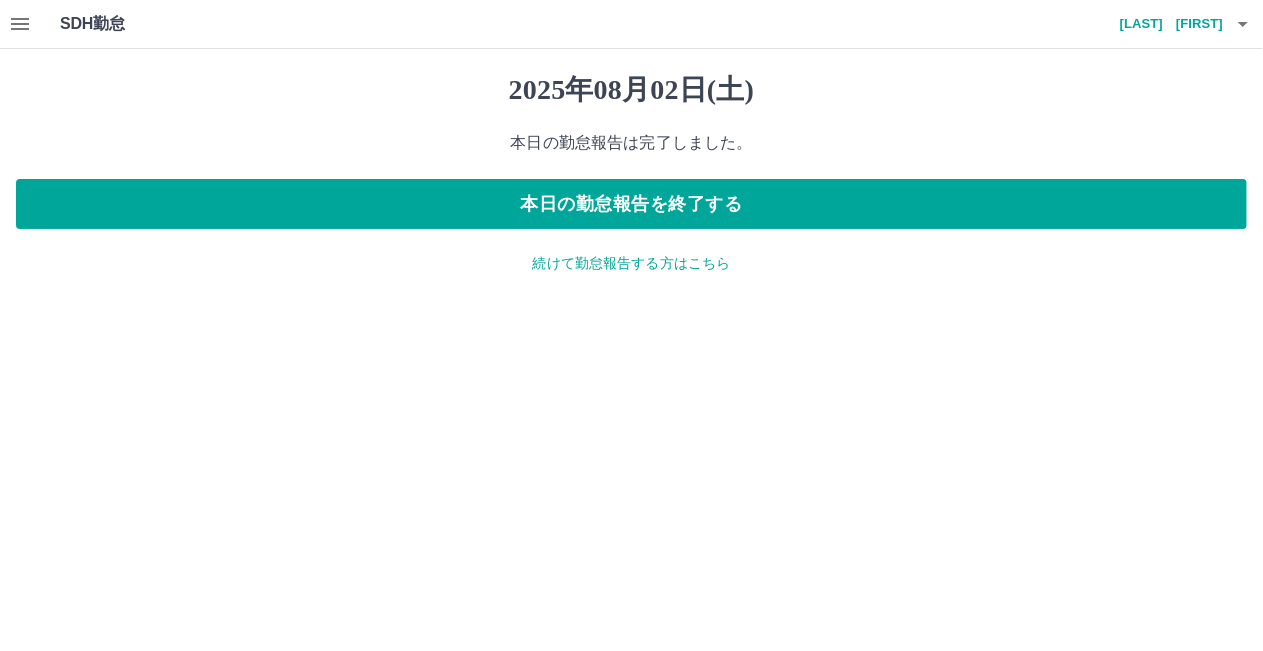scroll, scrollTop: 0, scrollLeft: 0, axis: both 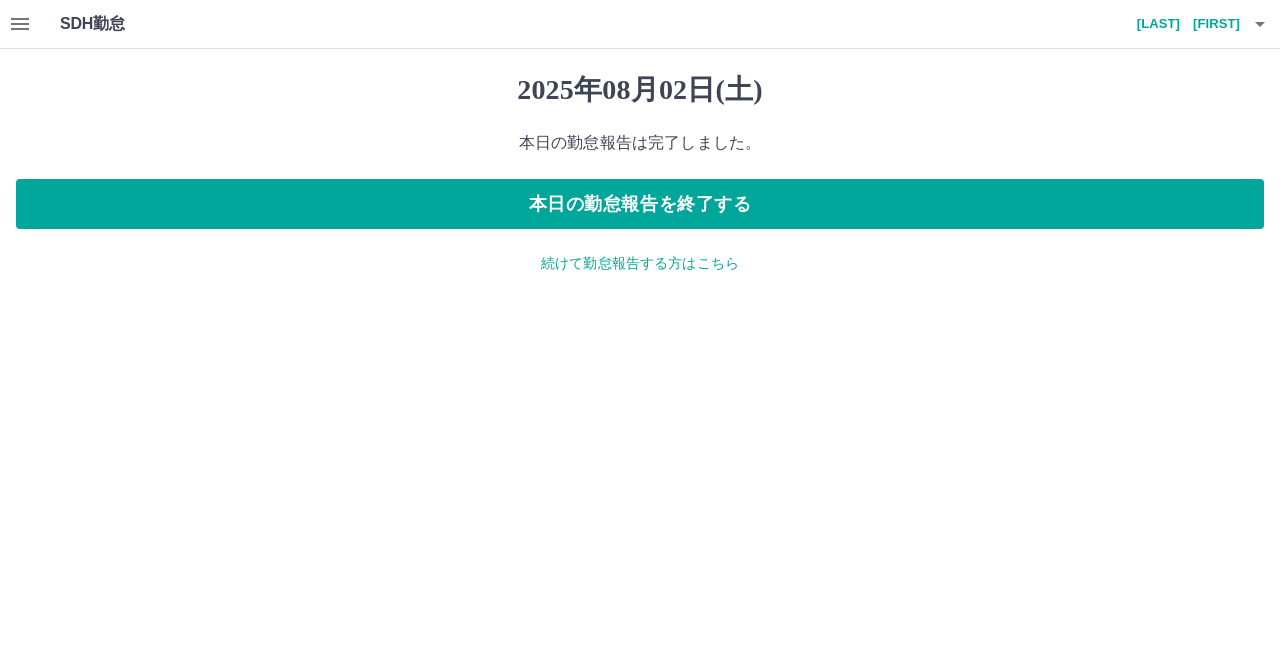 click 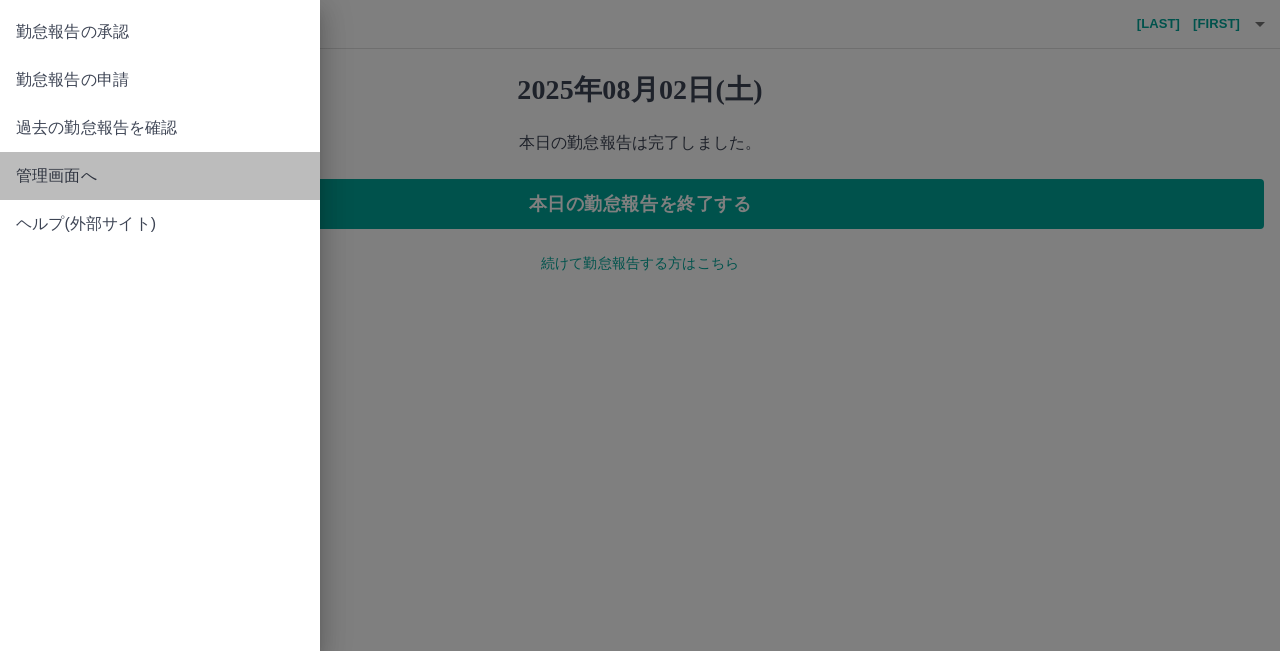 click on "管理画面へ" at bounding box center (160, 176) 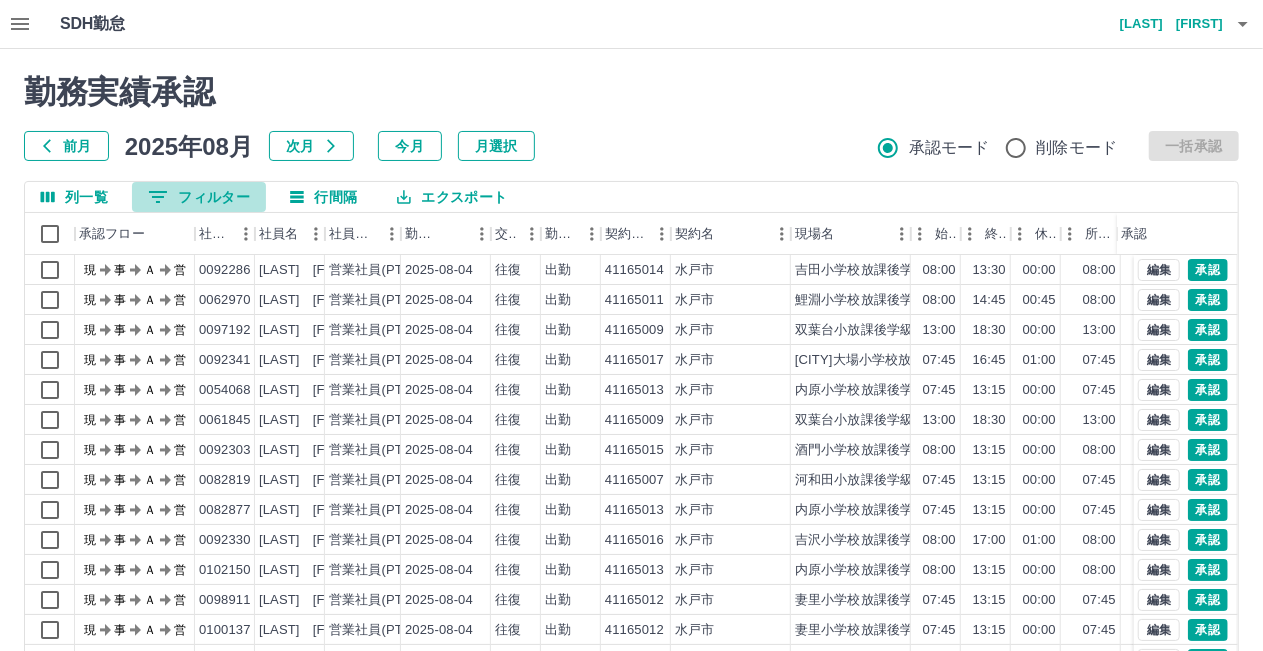 click on "0 フィルター" at bounding box center [199, 197] 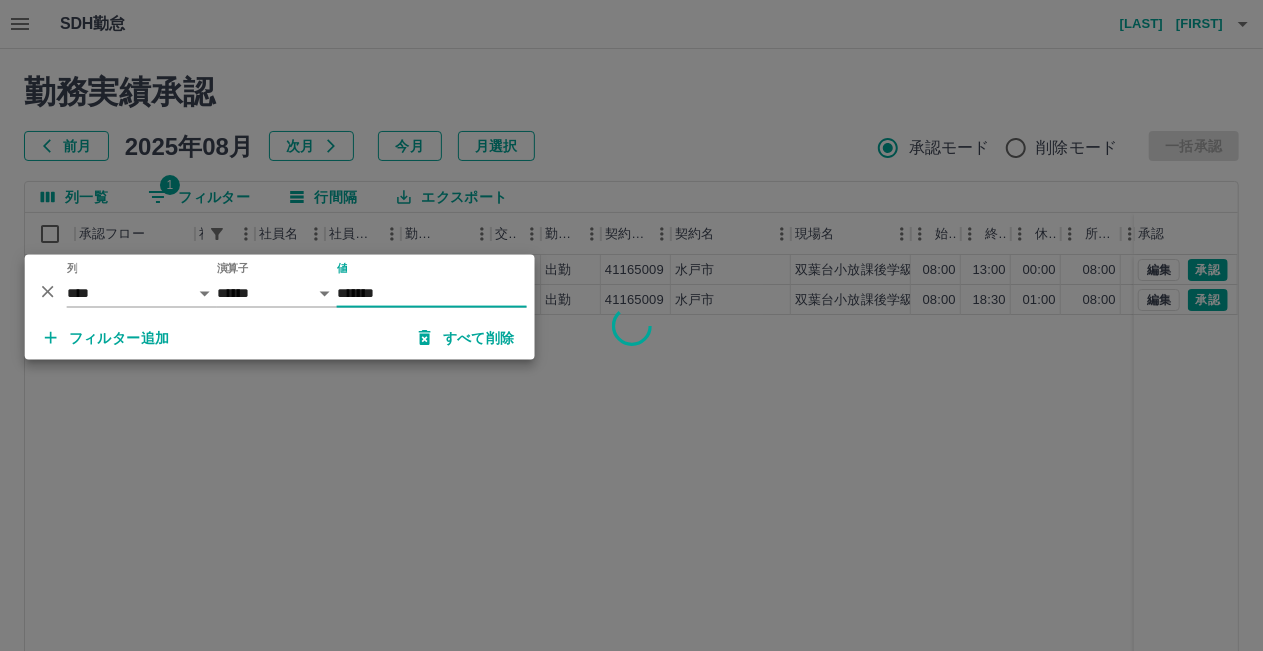 type on "*******" 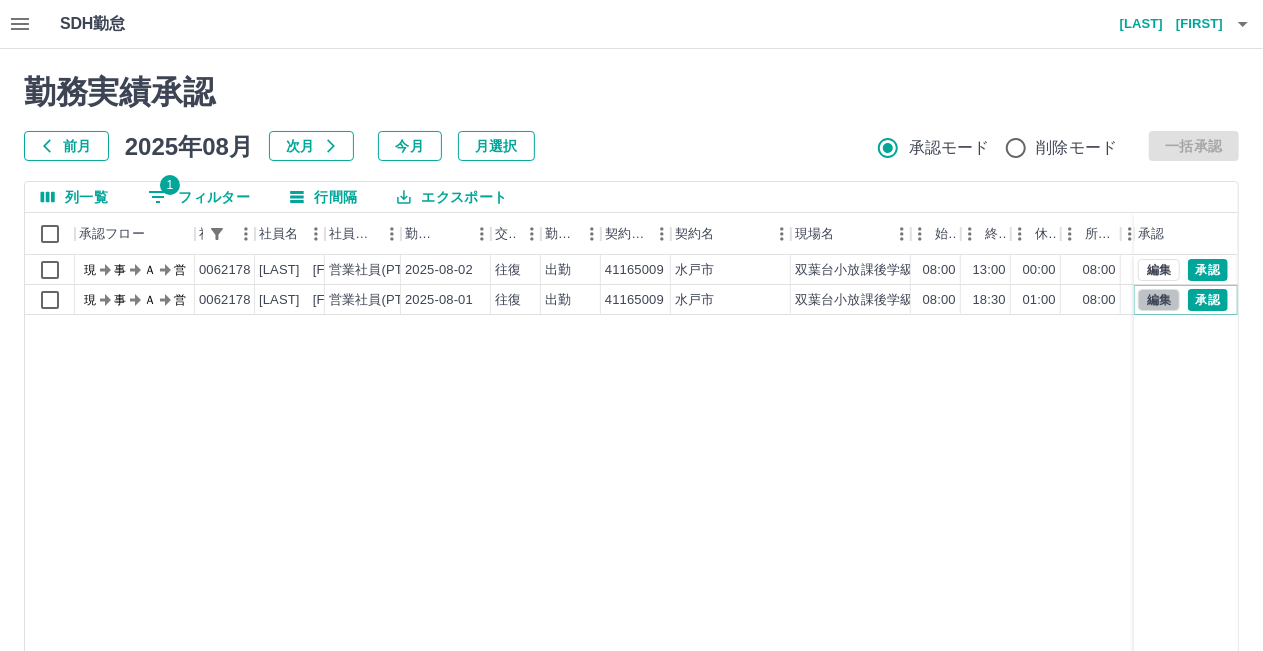 click on "編集" at bounding box center (1159, 300) 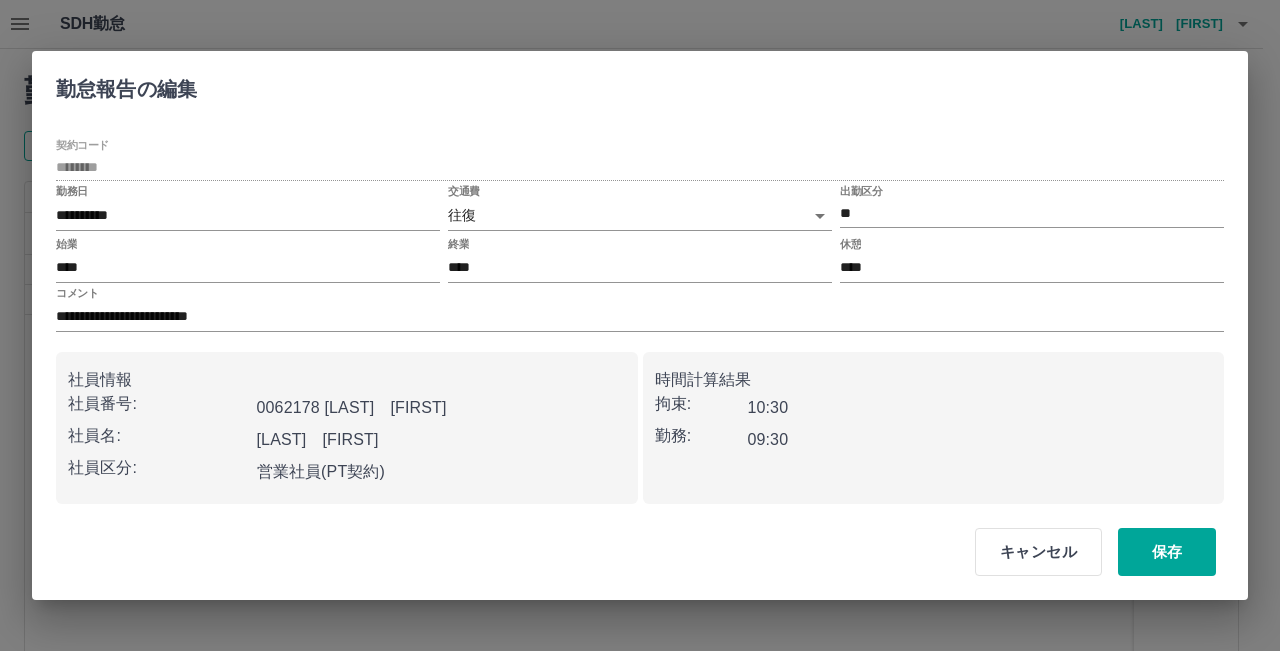 click on "**********" at bounding box center (640, 422) 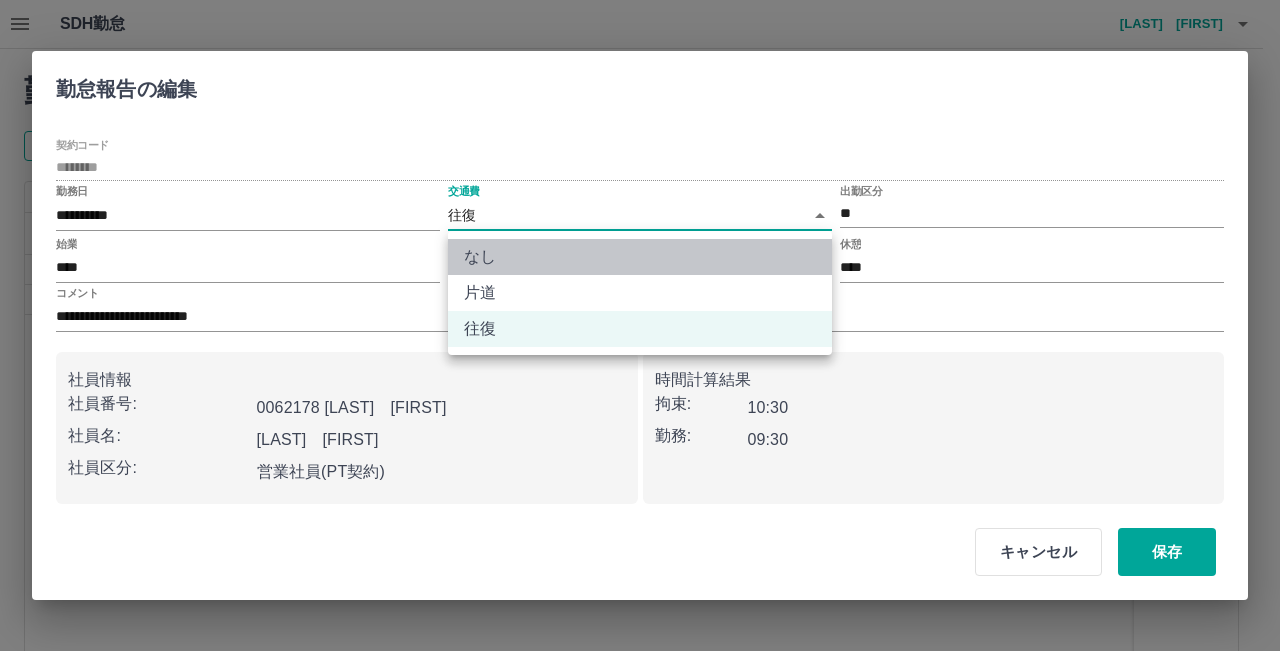 click on "なし" at bounding box center (640, 257) 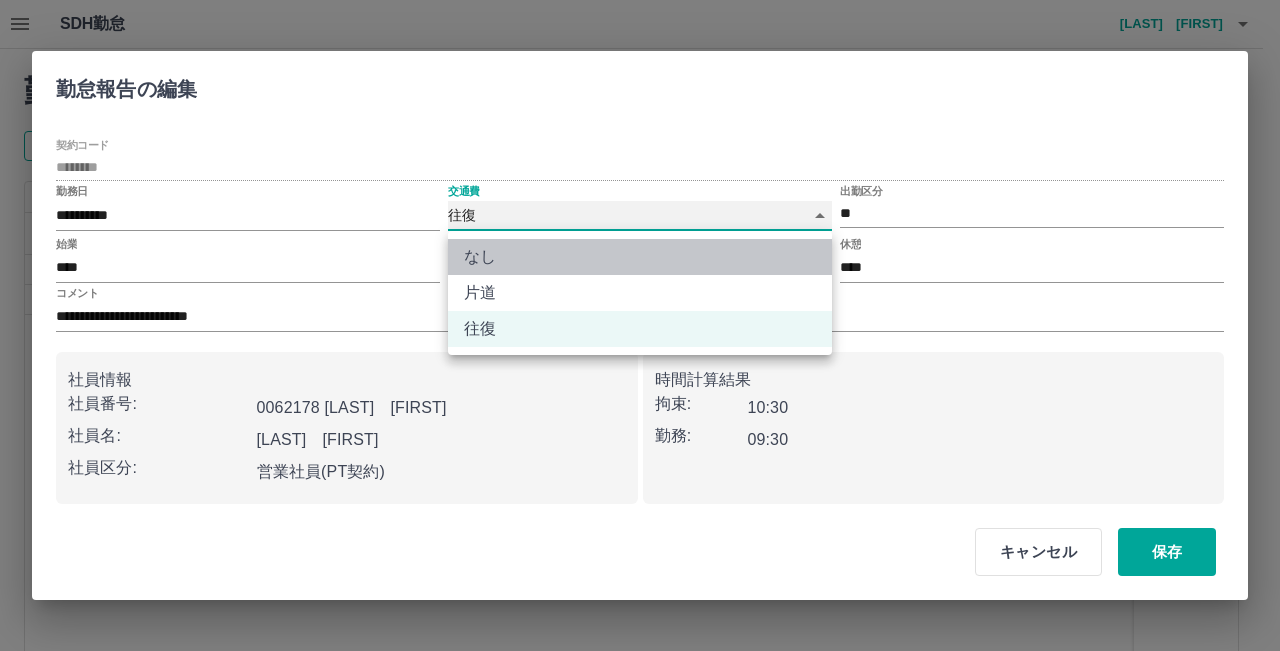 type on "****" 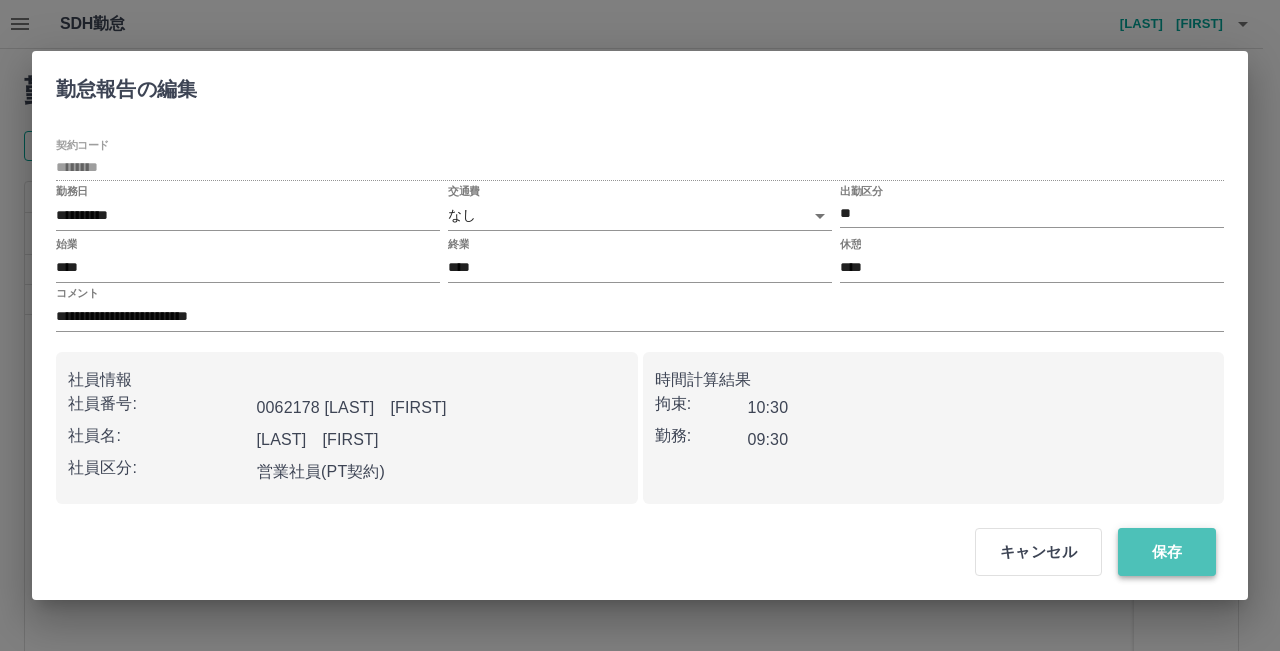 click on "保存" at bounding box center [1167, 552] 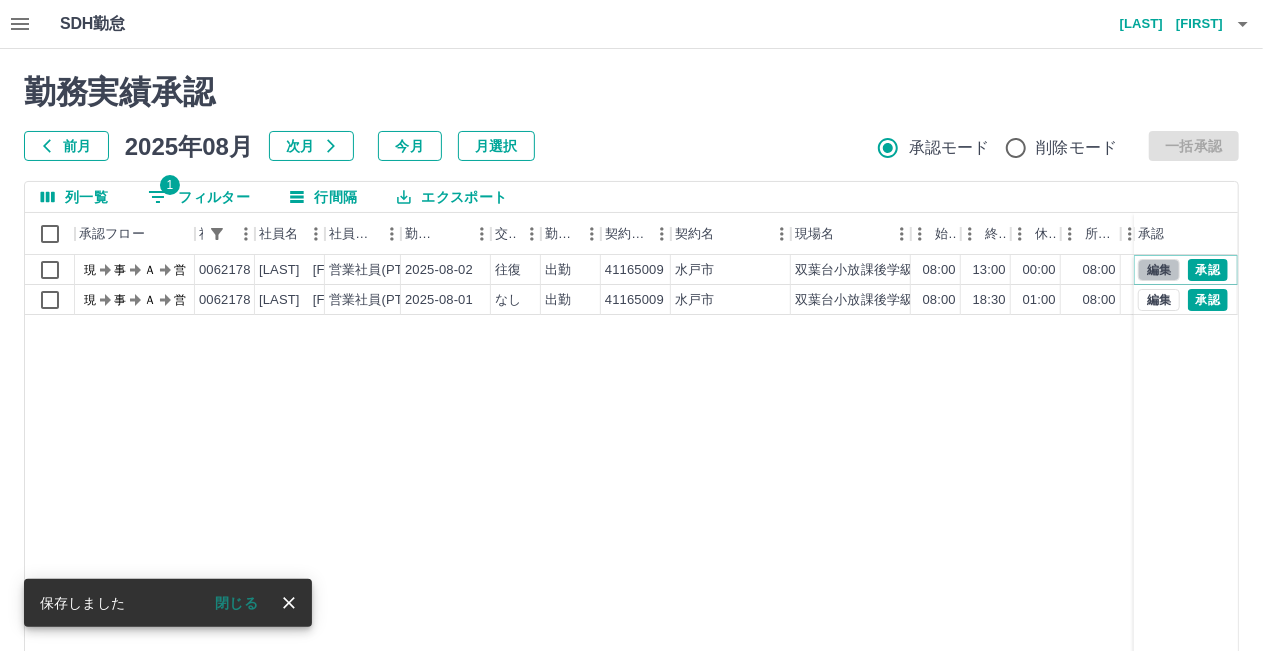 click on "編集" at bounding box center [1159, 270] 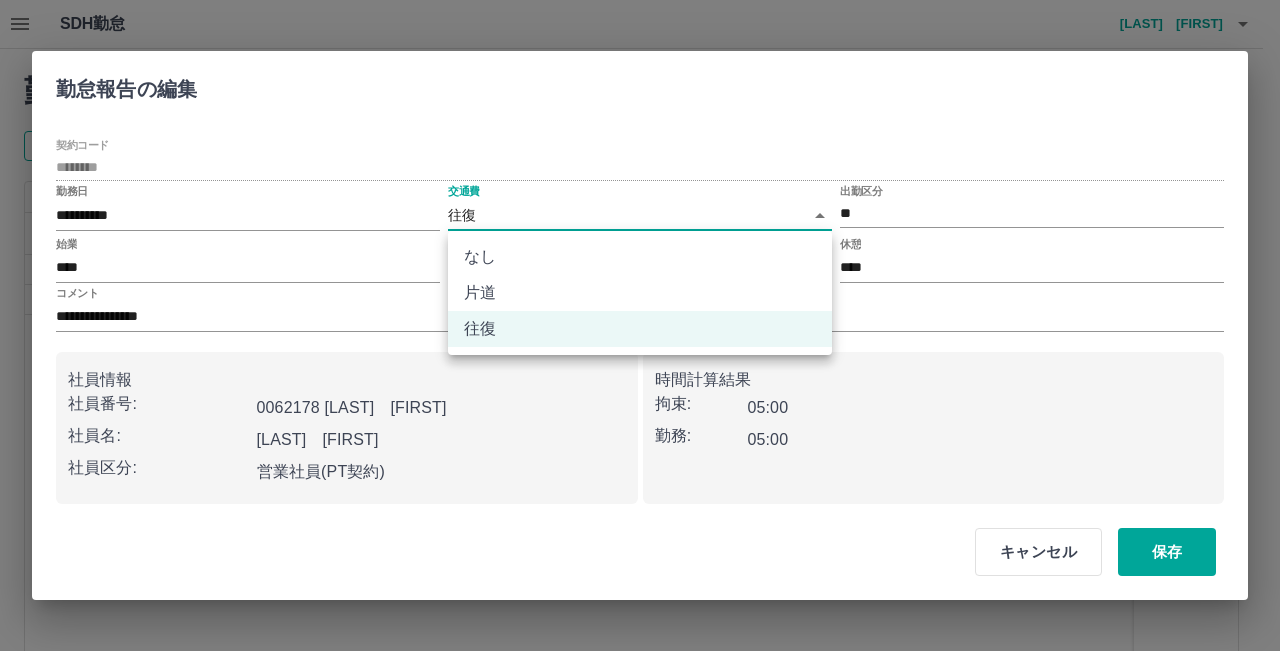 click on "**********" at bounding box center (640, 422) 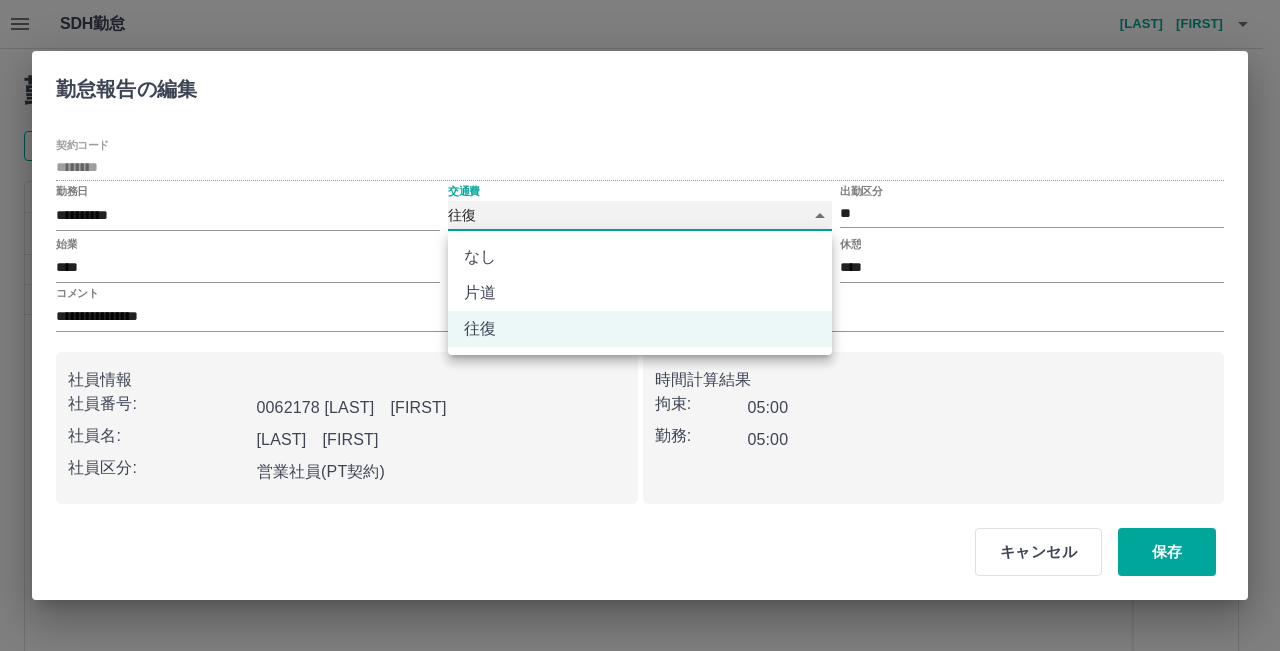 type on "****" 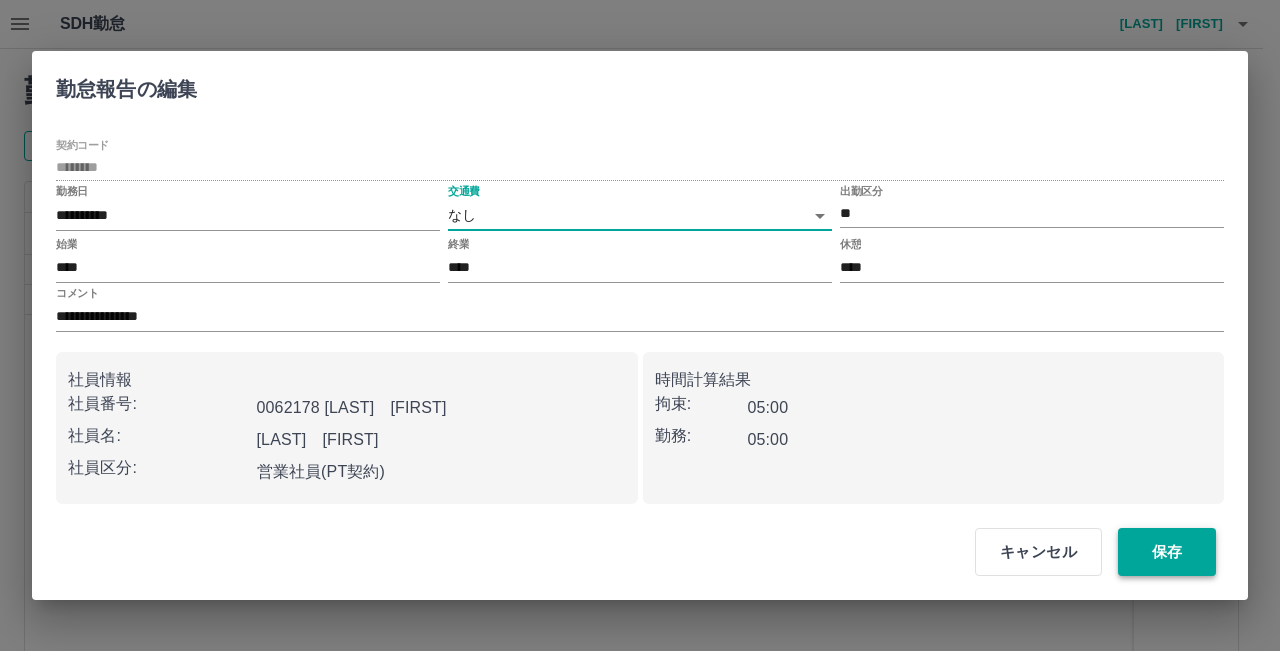 click on "保存" at bounding box center [1167, 552] 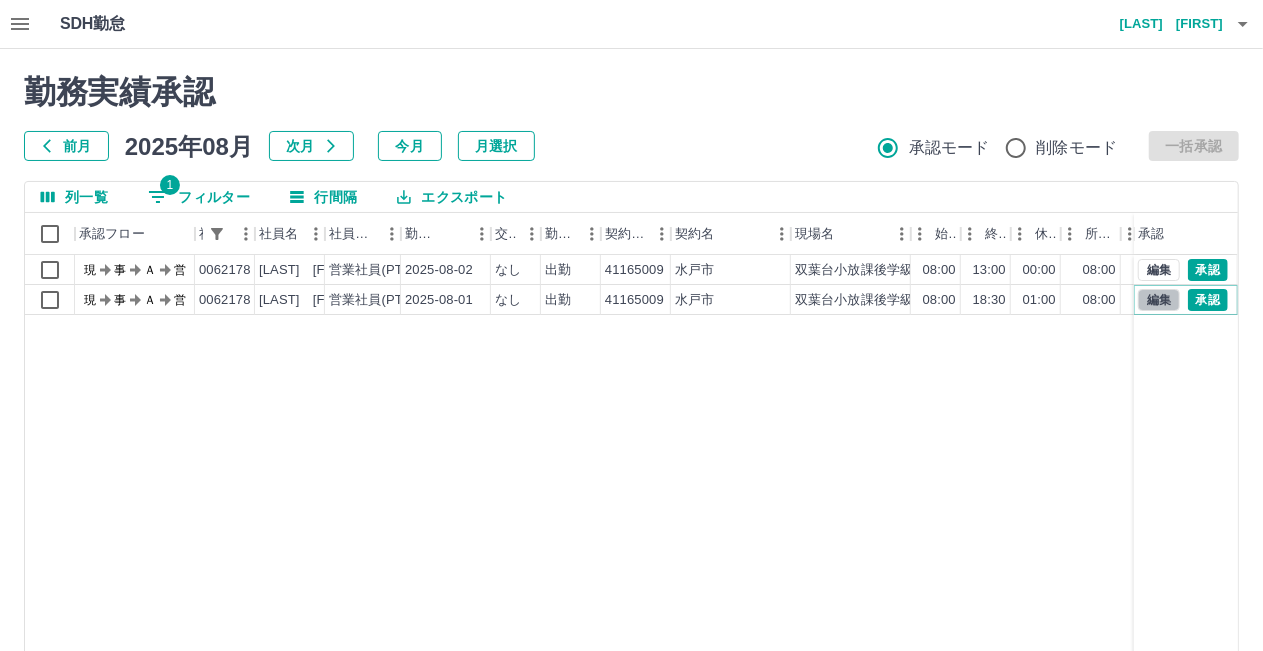 click on "編集" at bounding box center (1159, 300) 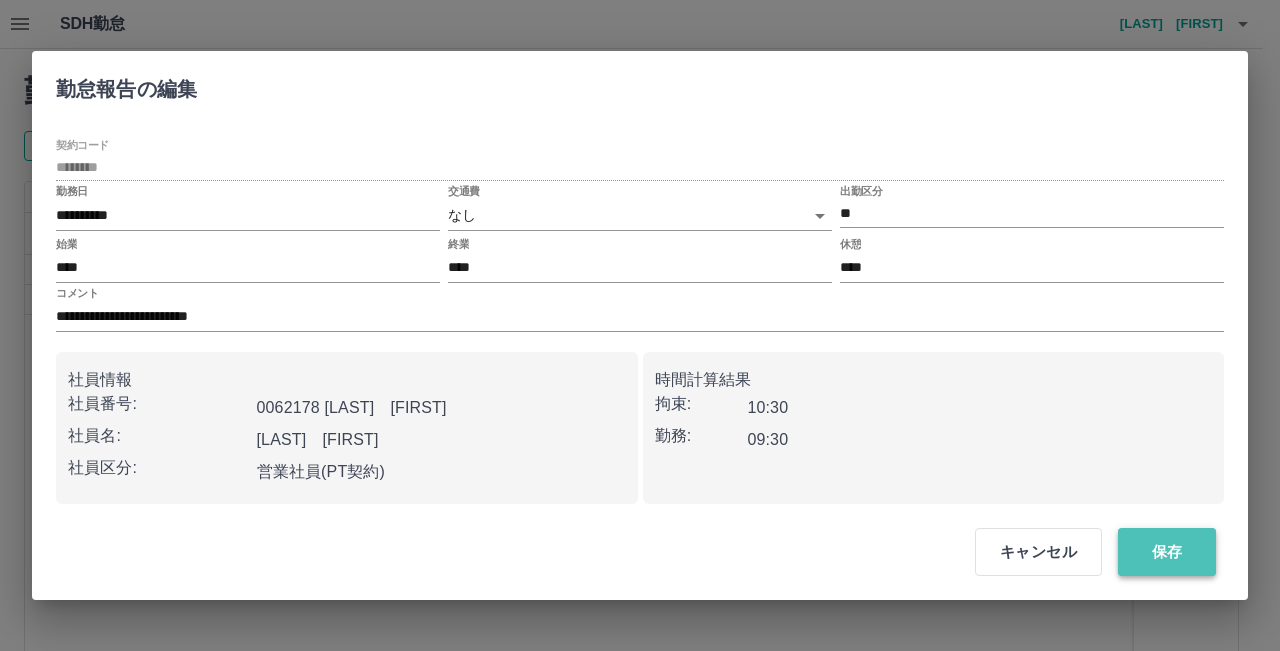 click on "保存" at bounding box center (1167, 552) 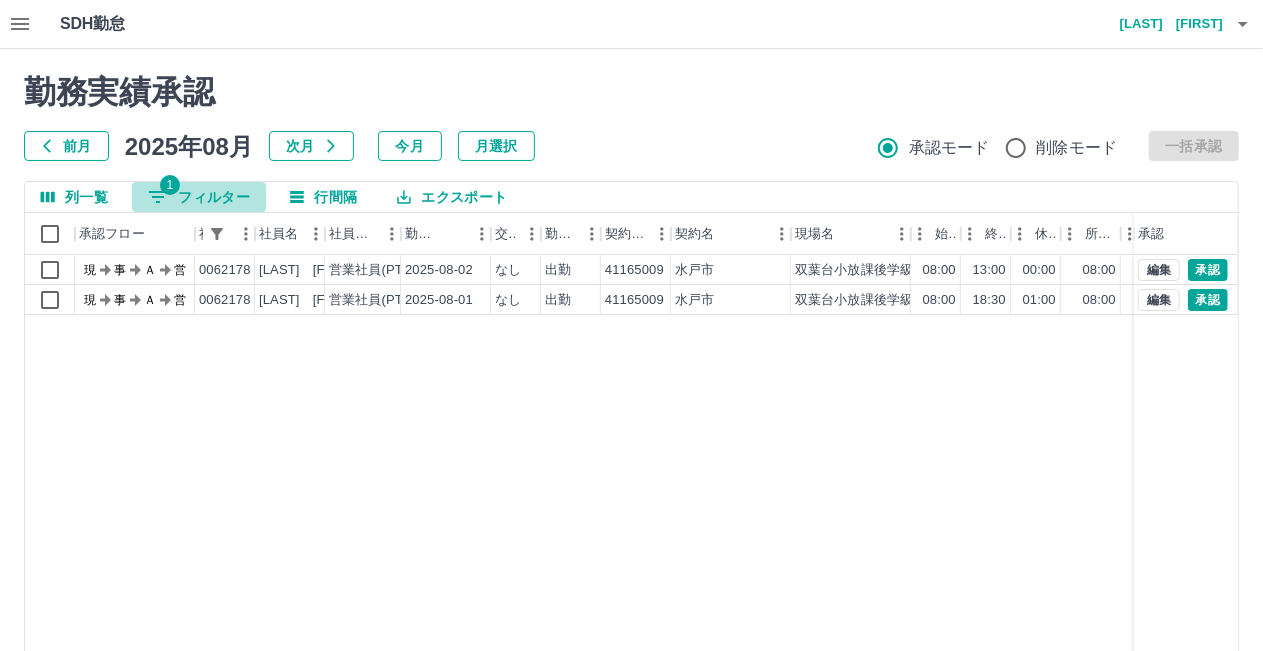 click on "1 フィルター" at bounding box center (199, 197) 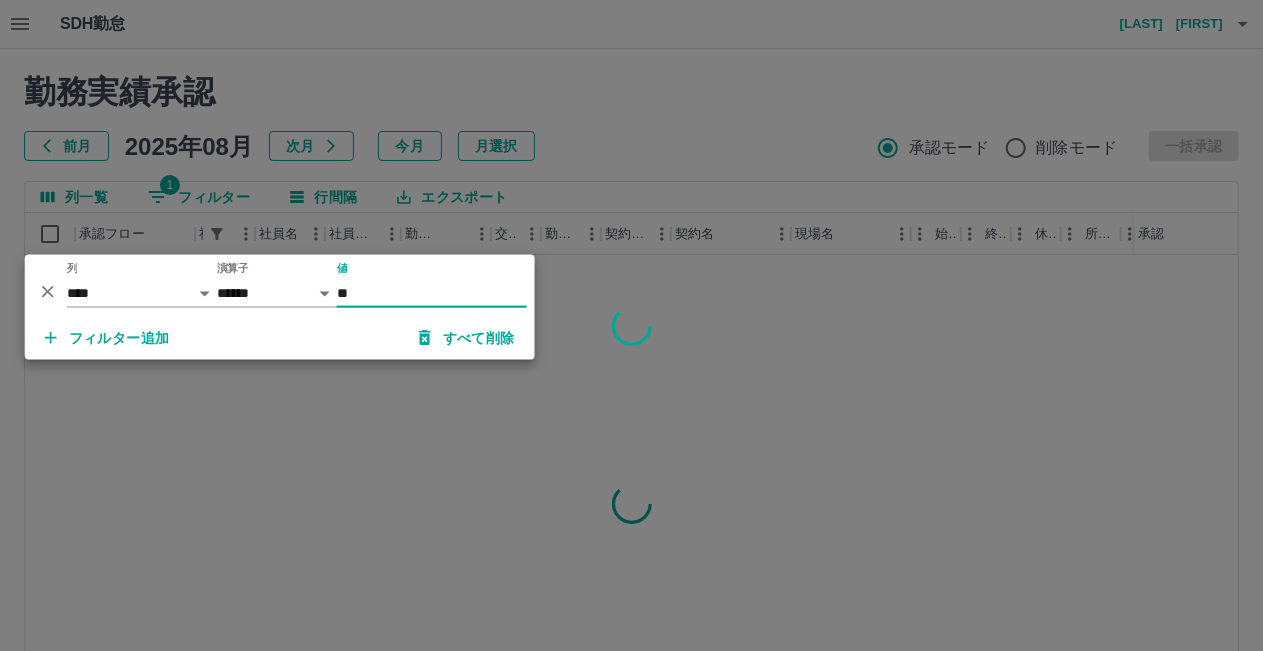 type on "*" 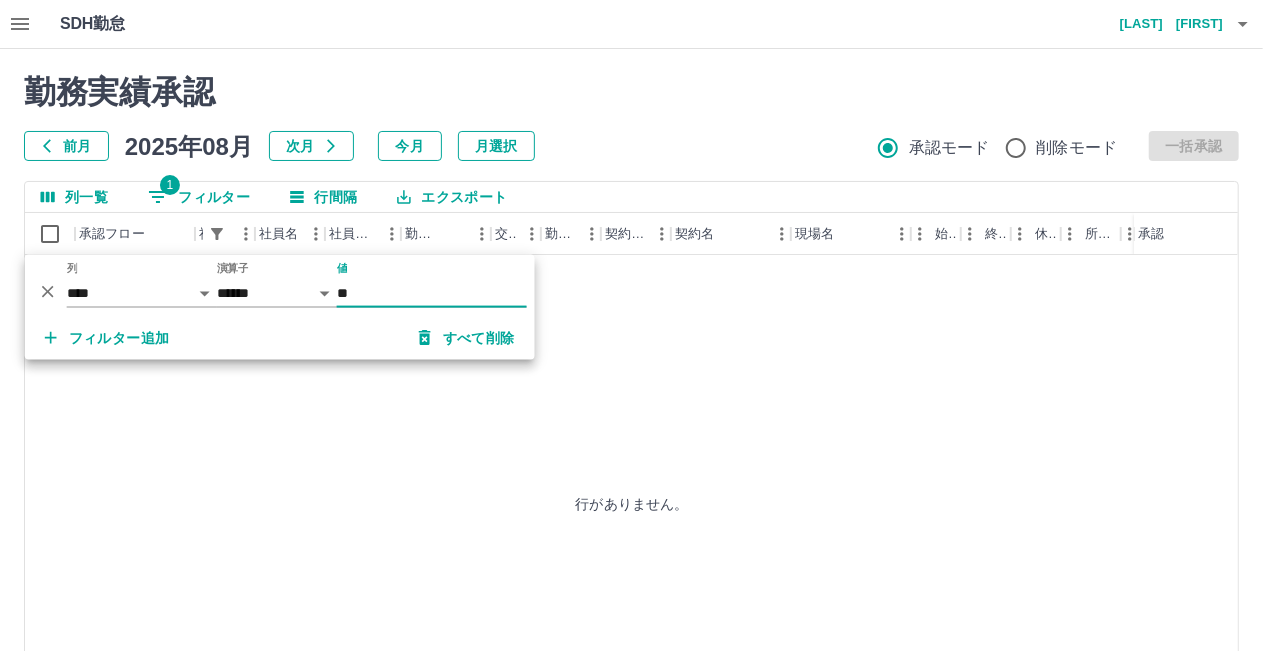 type on "**" 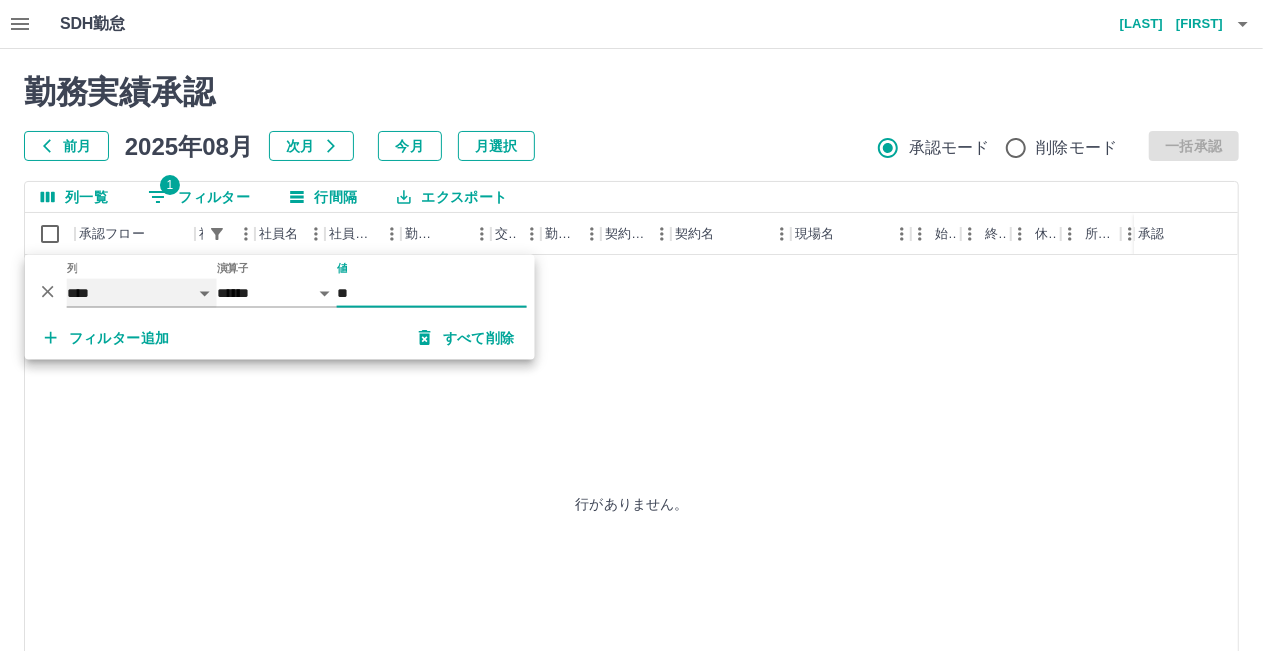 click on "**** *** **** *** *** **** ***** *** *** ** ** ** **** **** **** ** ** *** **** *****" at bounding box center [142, 293] 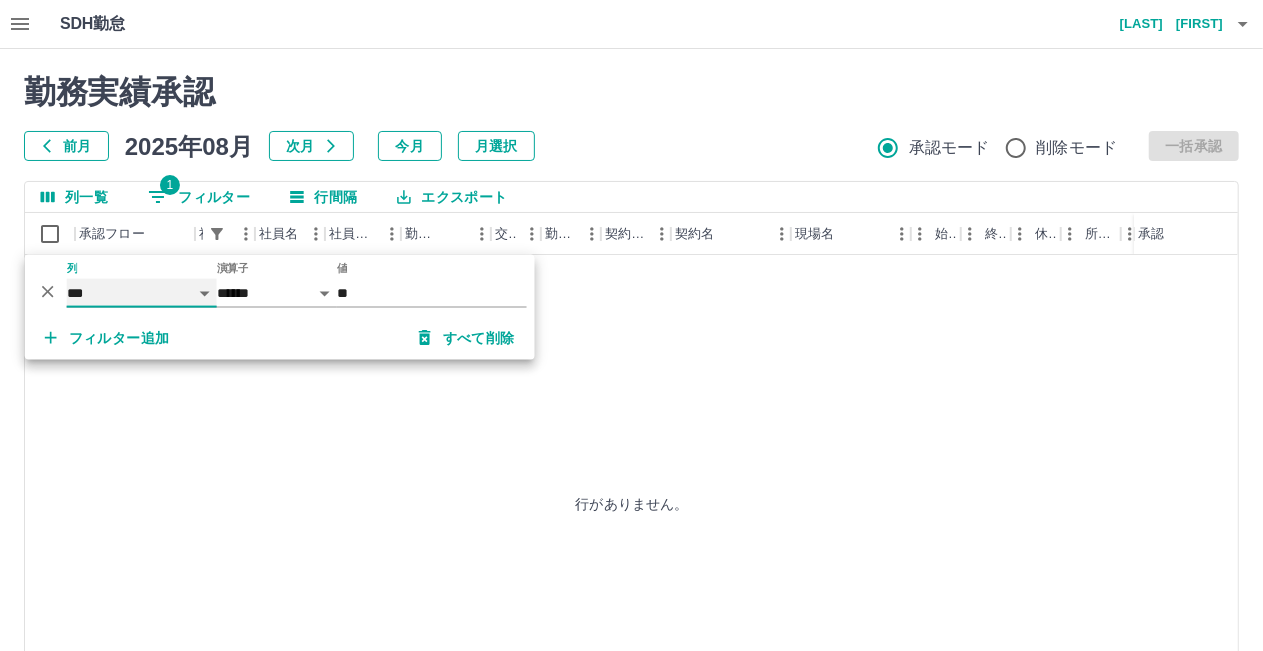 click on "**** *** **** *** *** **** ***** *** *** ** ** ** **** **** **** ** ** *** **** *****" at bounding box center [142, 293] 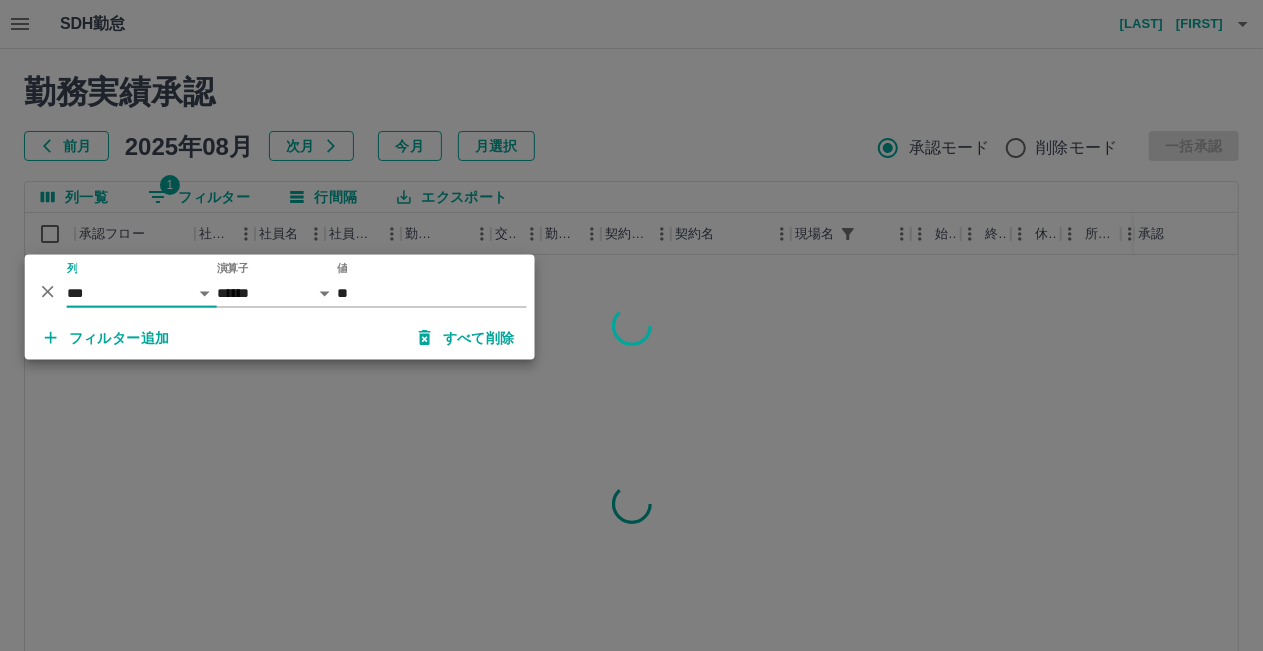 click at bounding box center [631, 325] 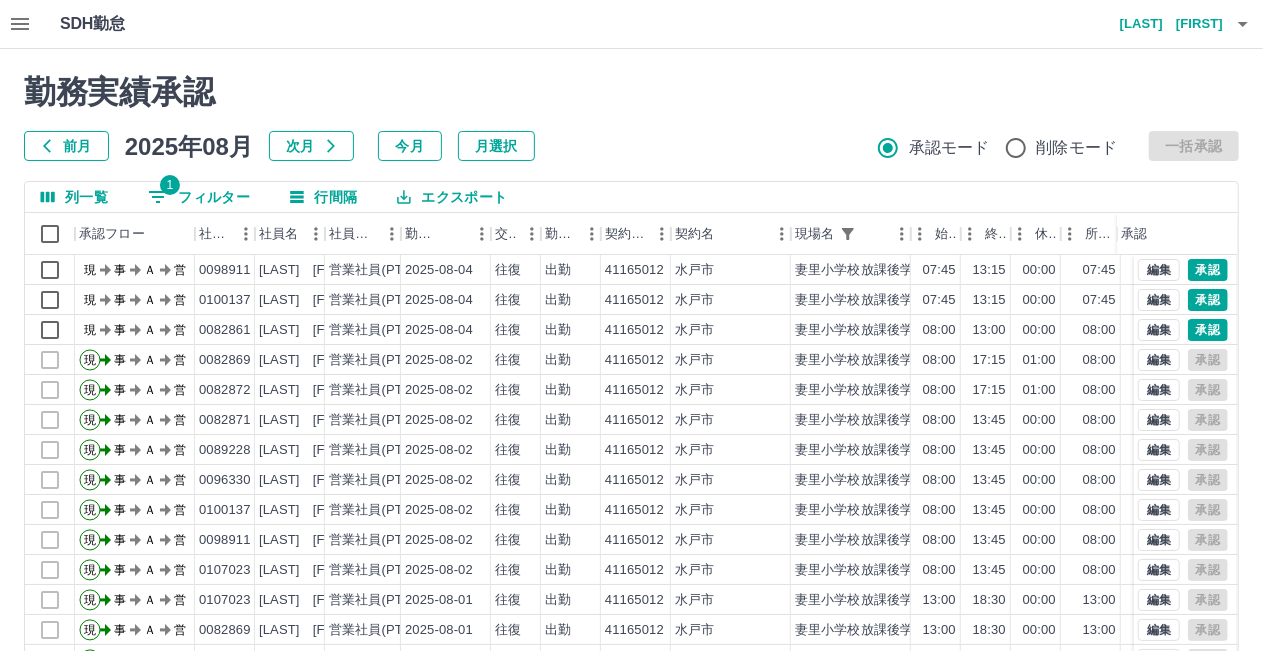 scroll, scrollTop: 100, scrollLeft: 0, axis: vertical 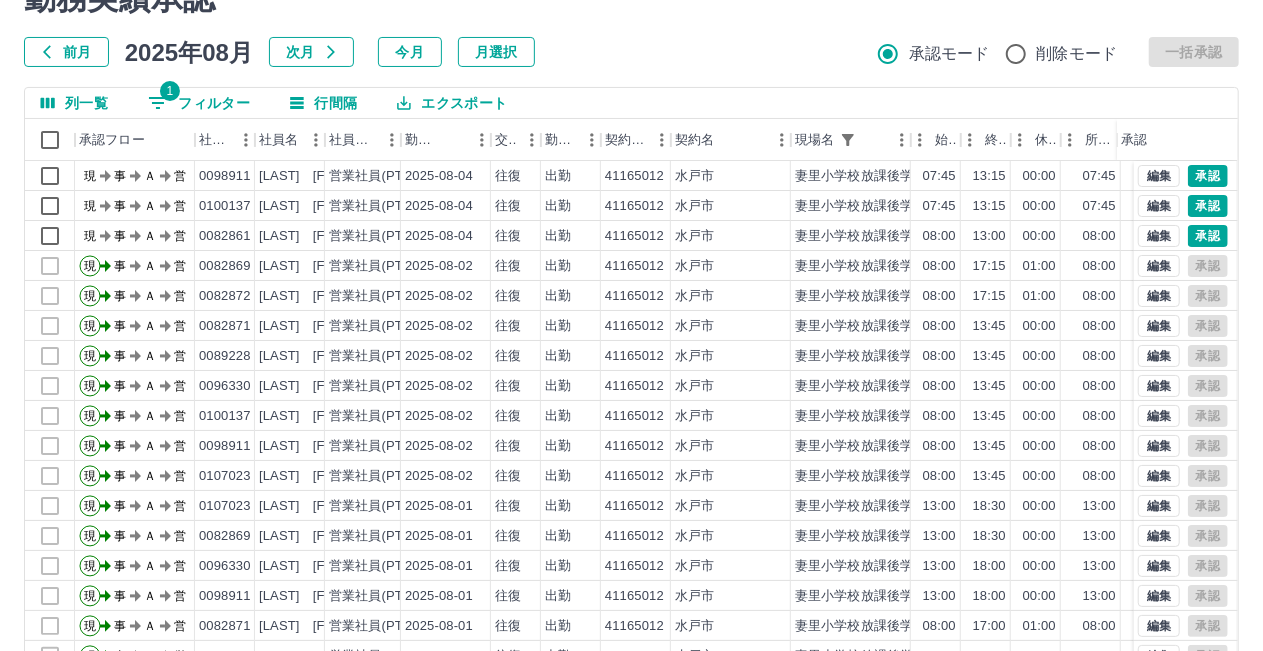 click on "1 フィルター" at bounding box center [199, 103] 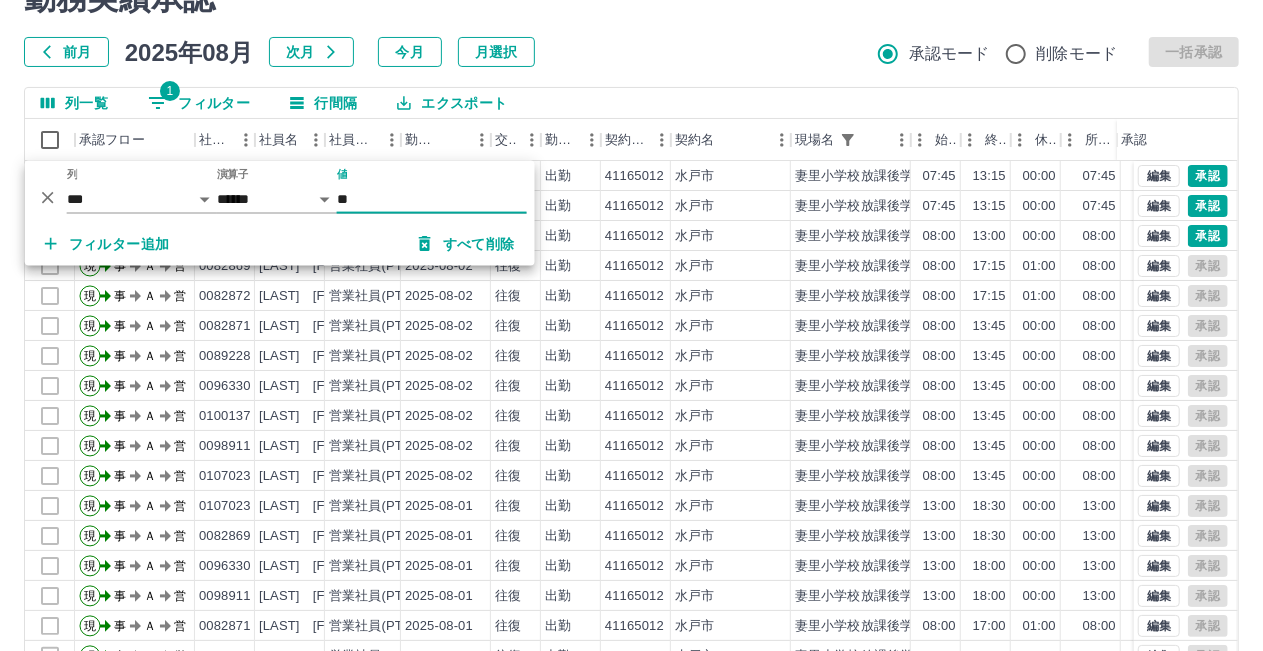 type on "*" 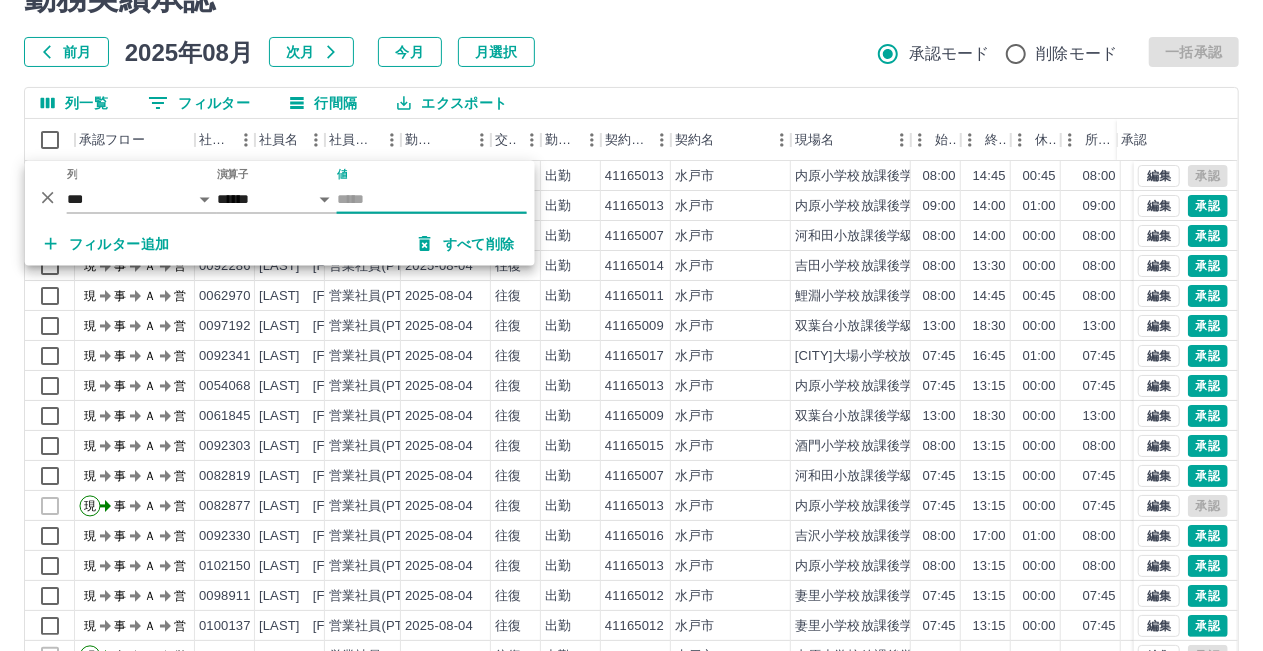 click on "値" at bounding box center [432, 199] 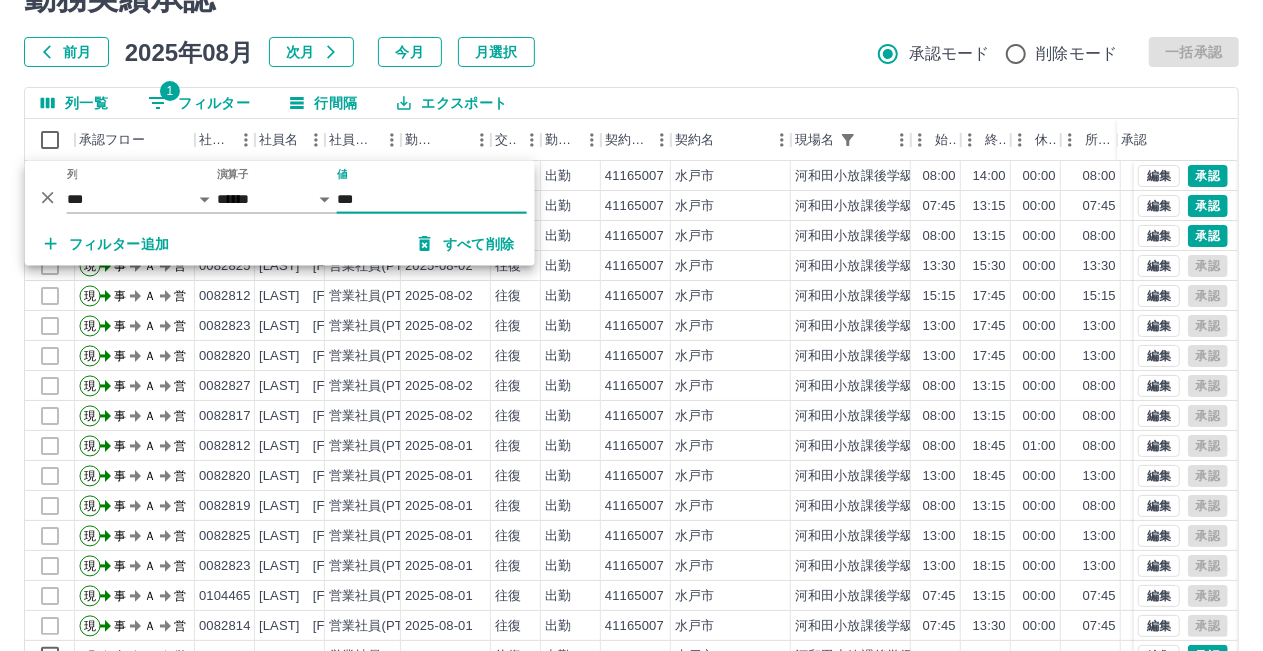 type on "***" 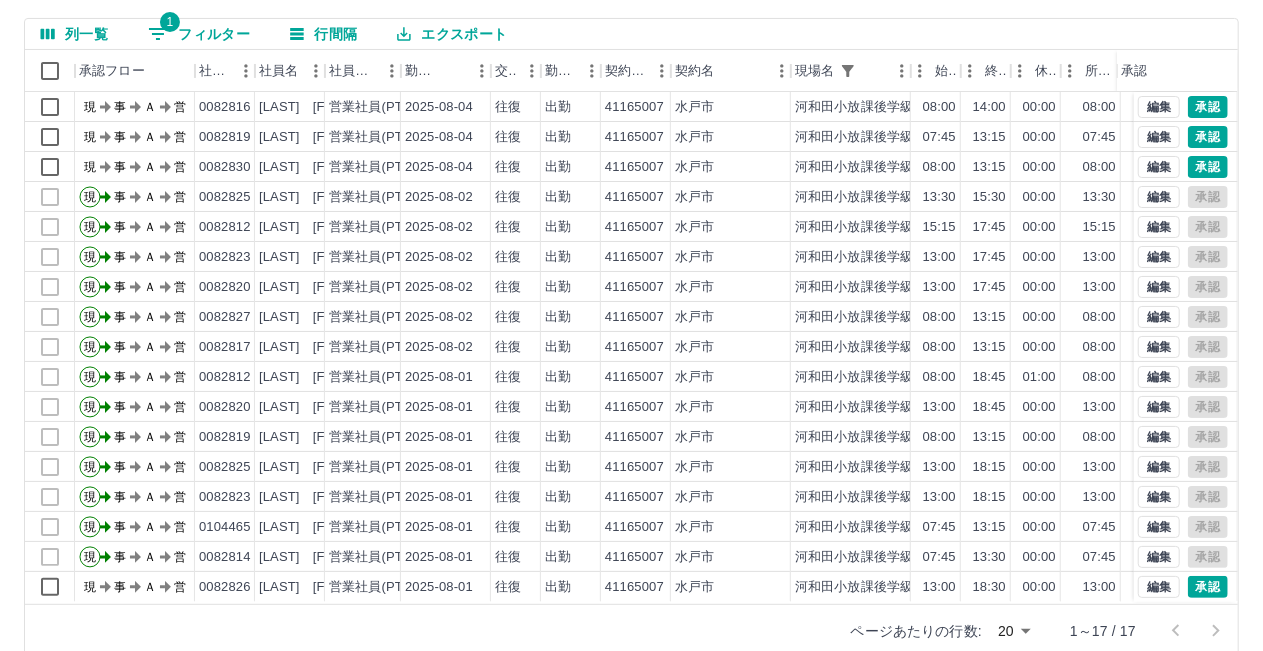 scroll, scrollTop: 194, scrollLeft: 0, axis: vertical 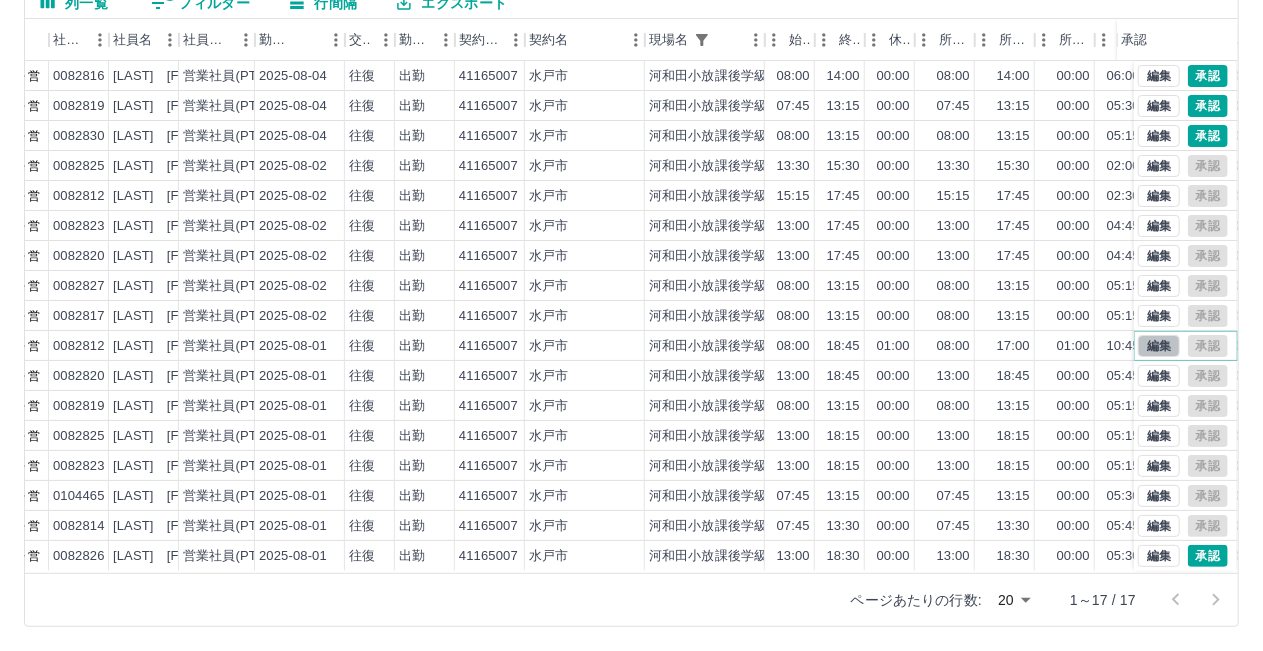 click on "編集" at bounding box center (1159, 346) 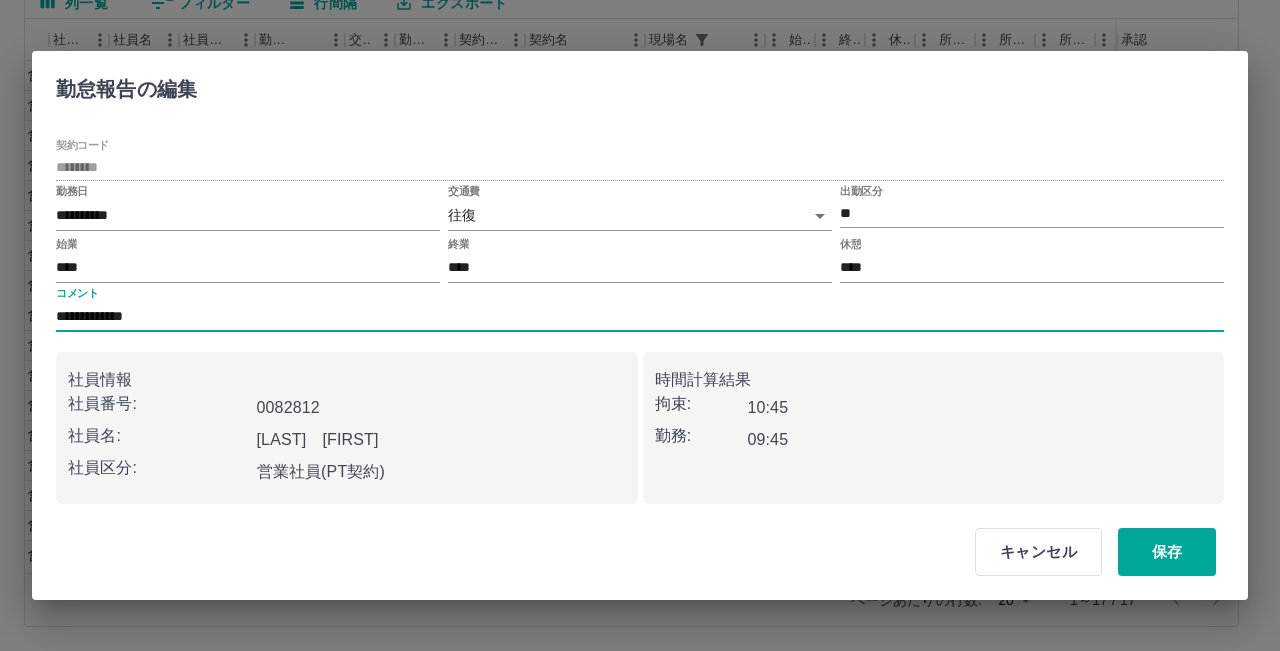click on "**********" at bounding box center (640, 317) 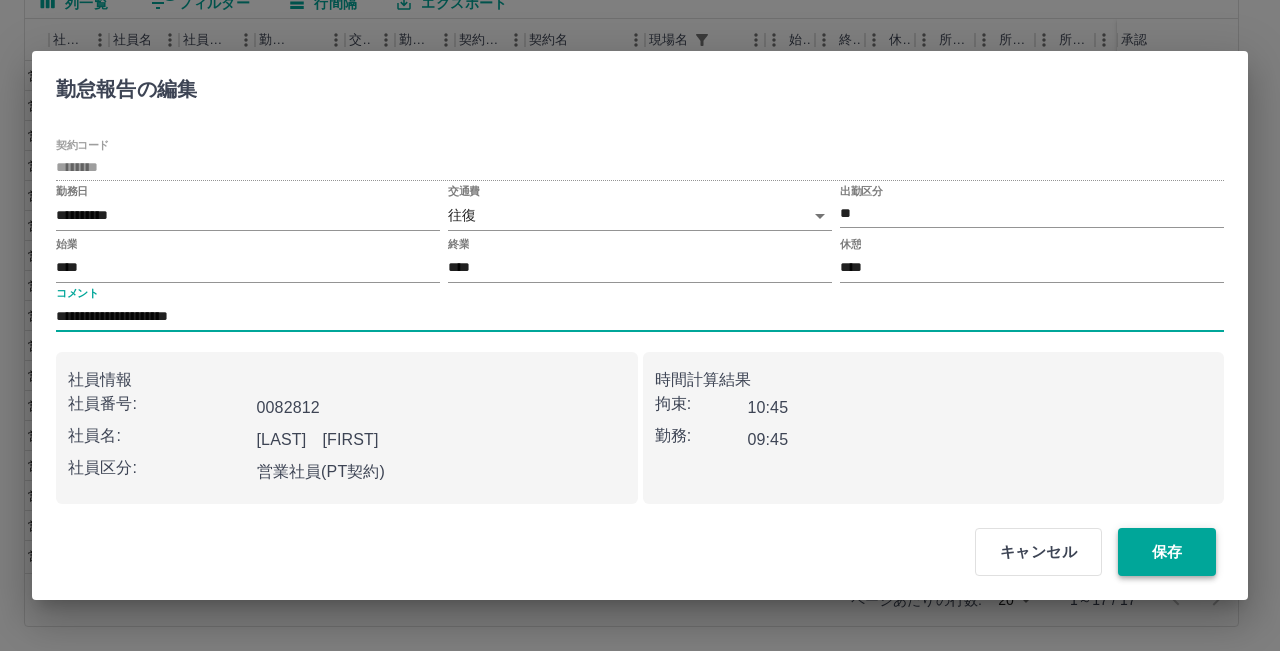 type on "**********" 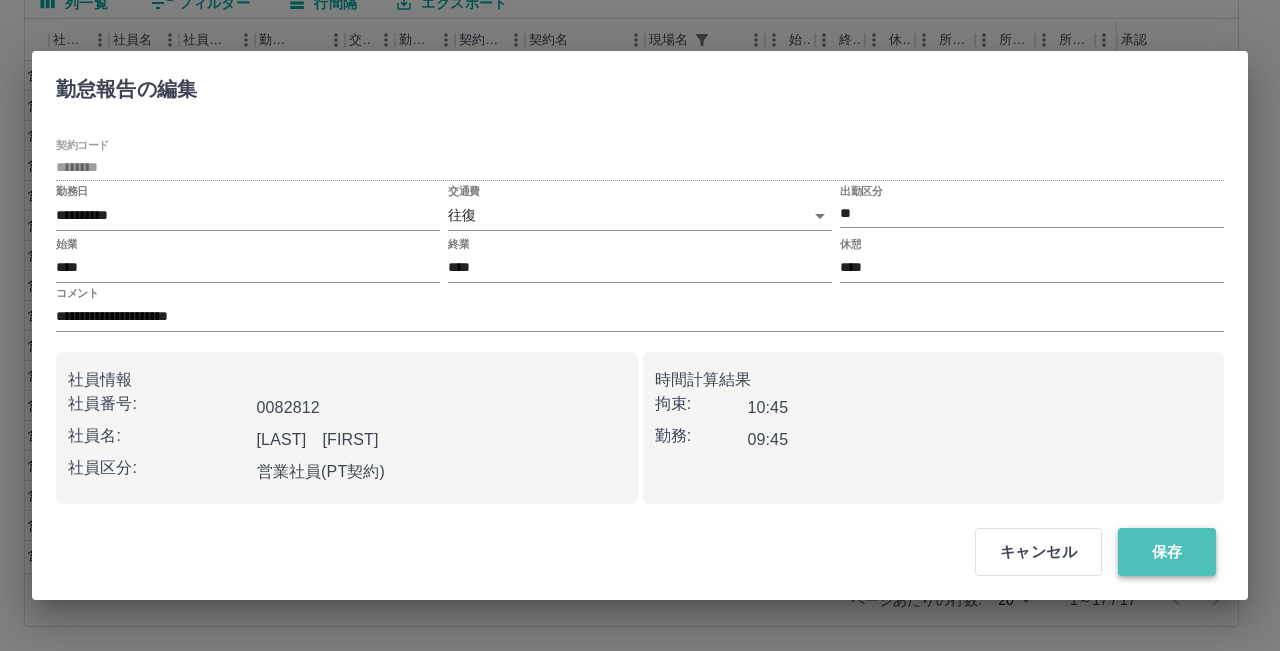 click on "保存" at bounding box center (1167, 552) 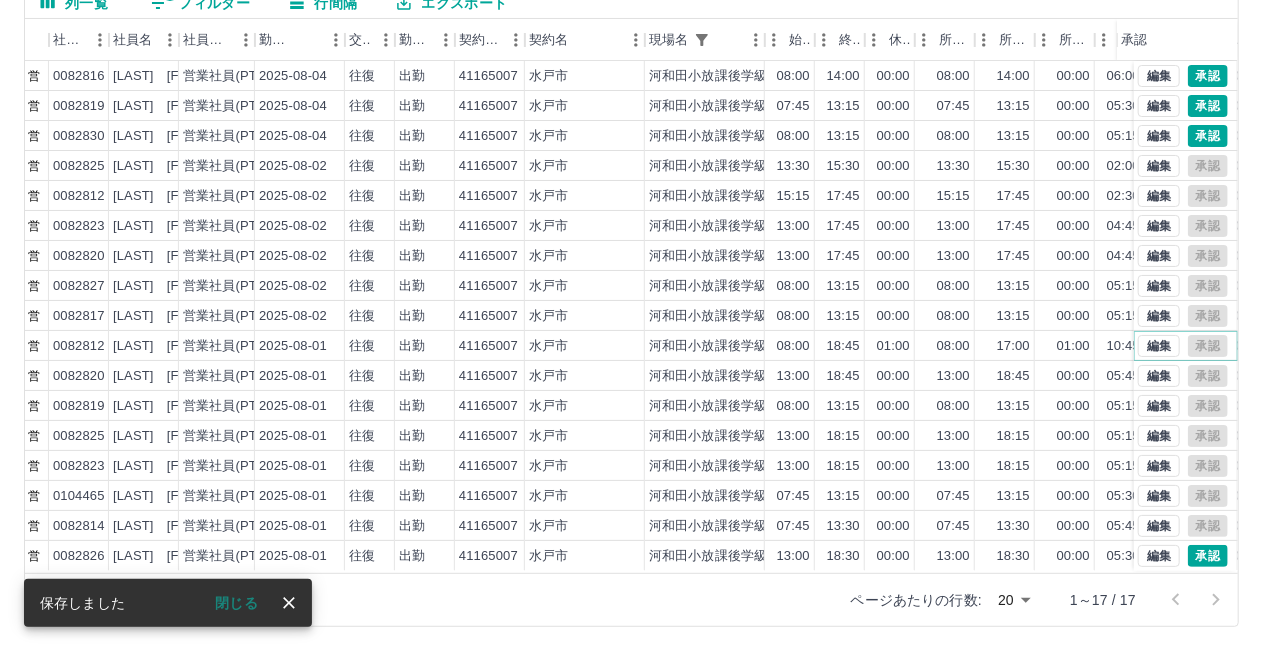 scroll, scrollTop: 12, scrollLeft: 146, axis: both 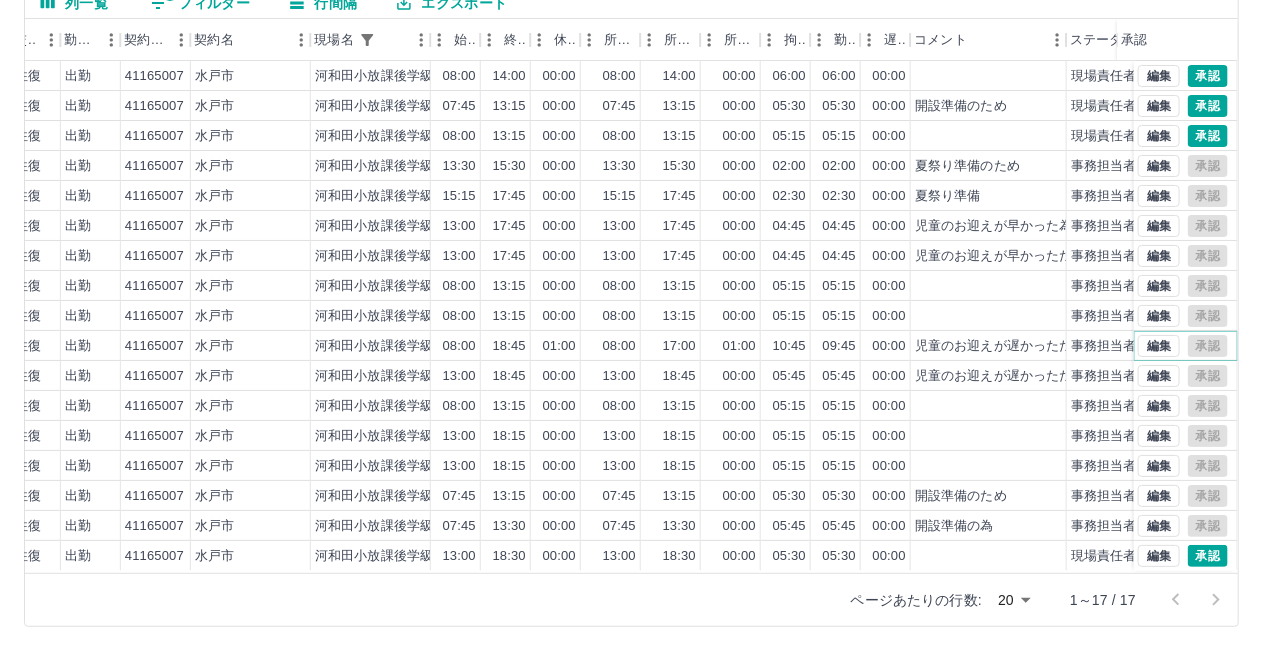 drag, startPoint x: 868, startPoint y: 574, endPoint x: 1112, endPoint y: 569, distance: 244.05122 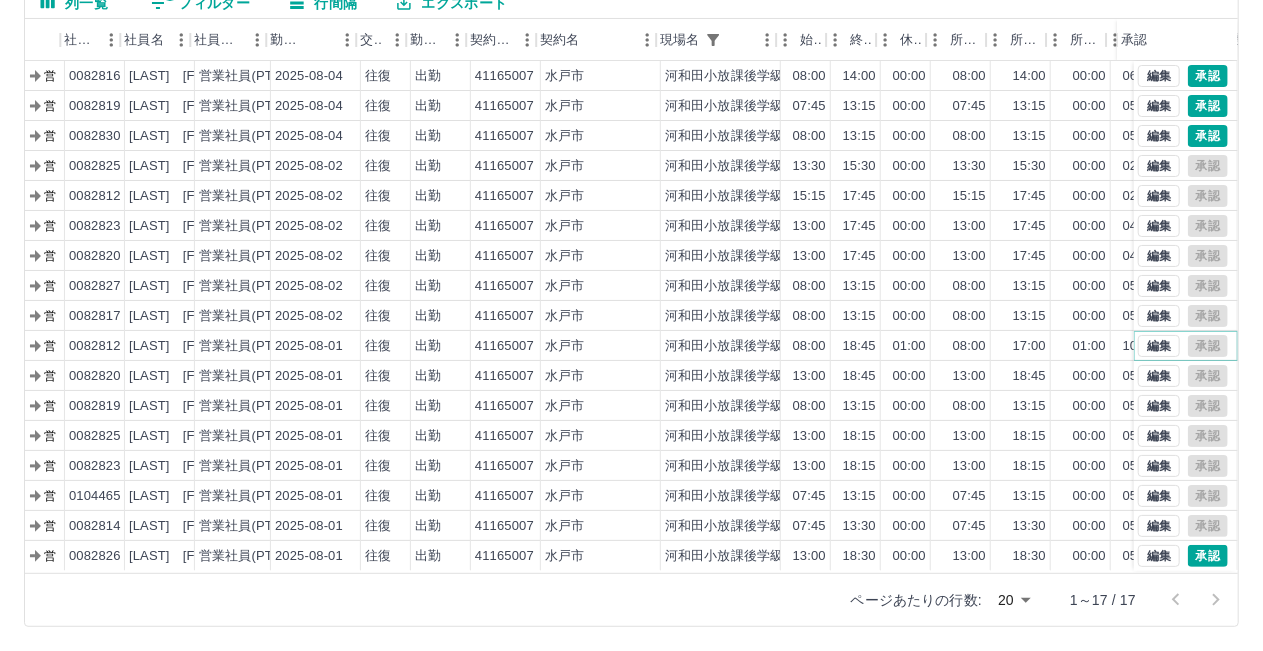 scroll, scrollTop: 12, scrollLeft: 126, axis: both 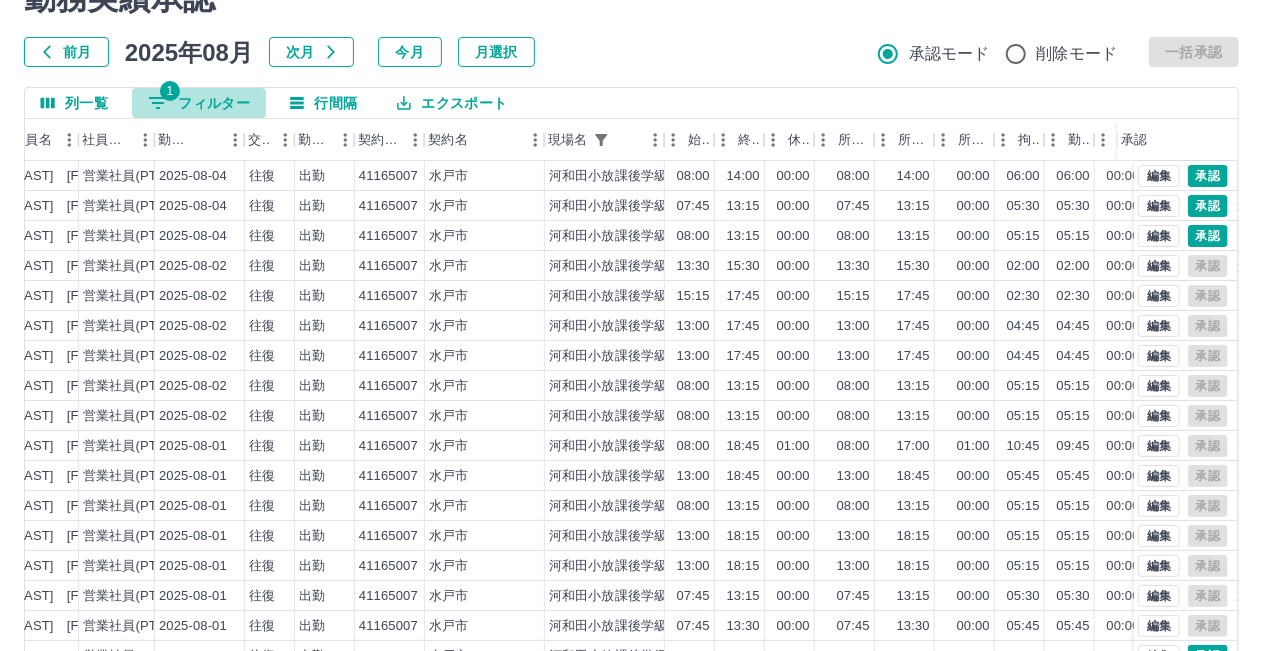 click on "1 フィルター" at bounding box center [199, 103] 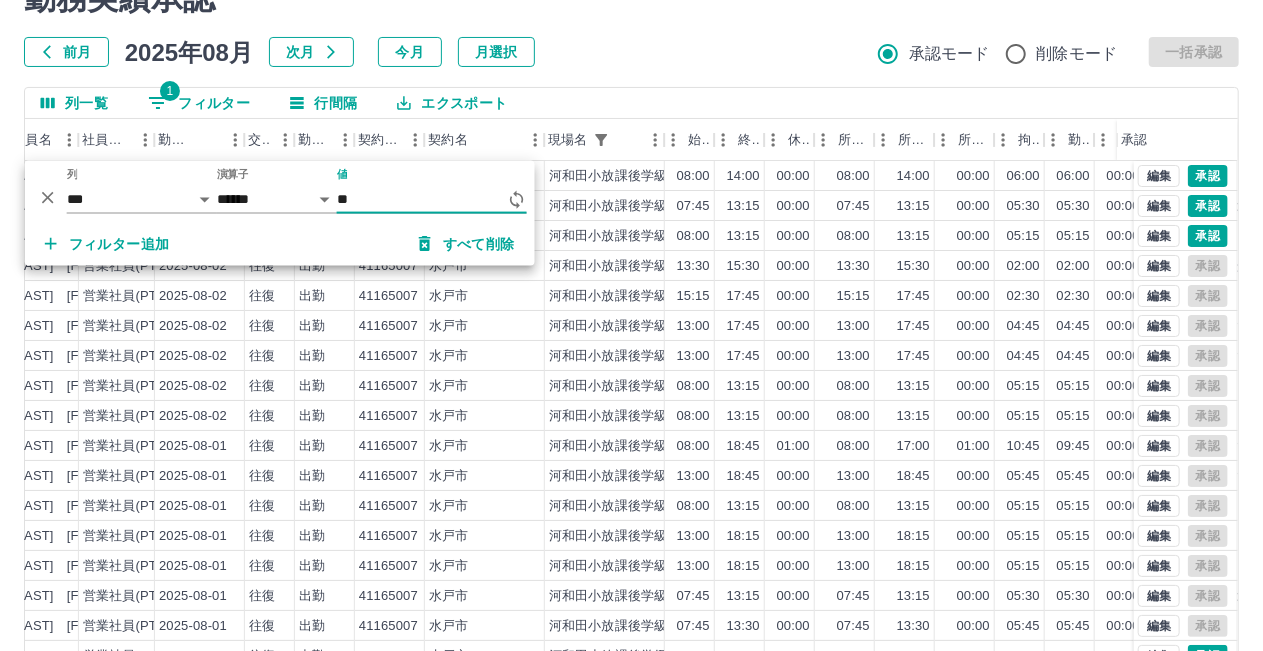 type on "*" 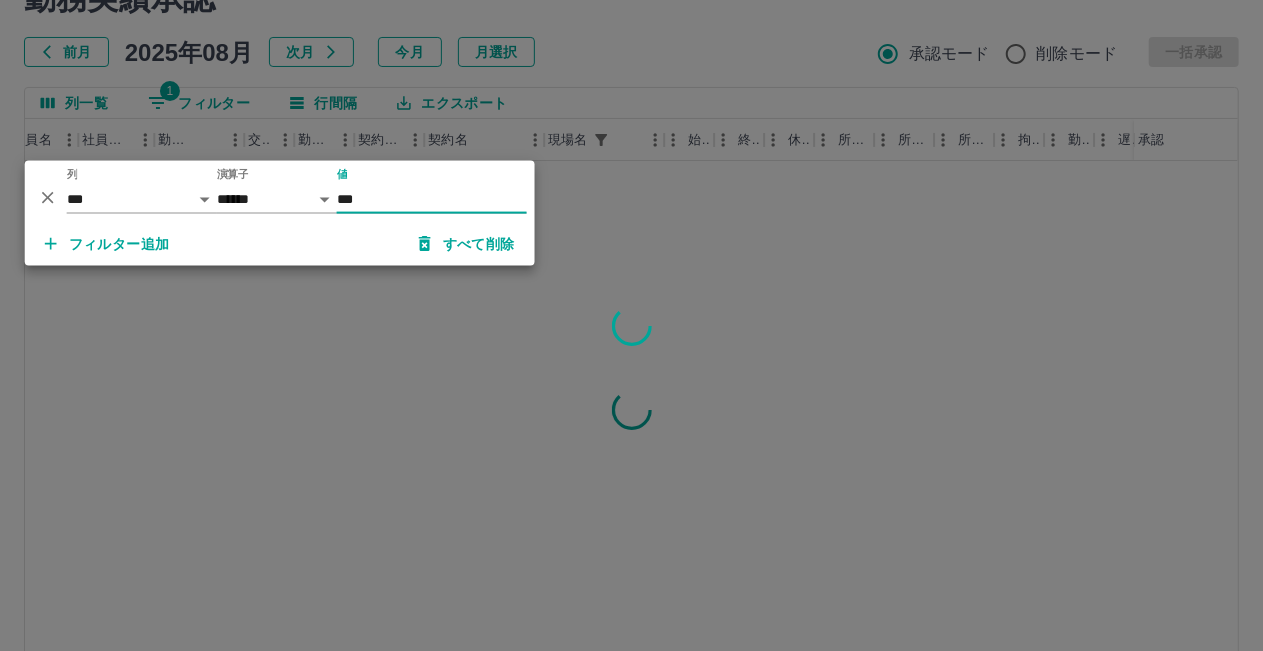type on "***" 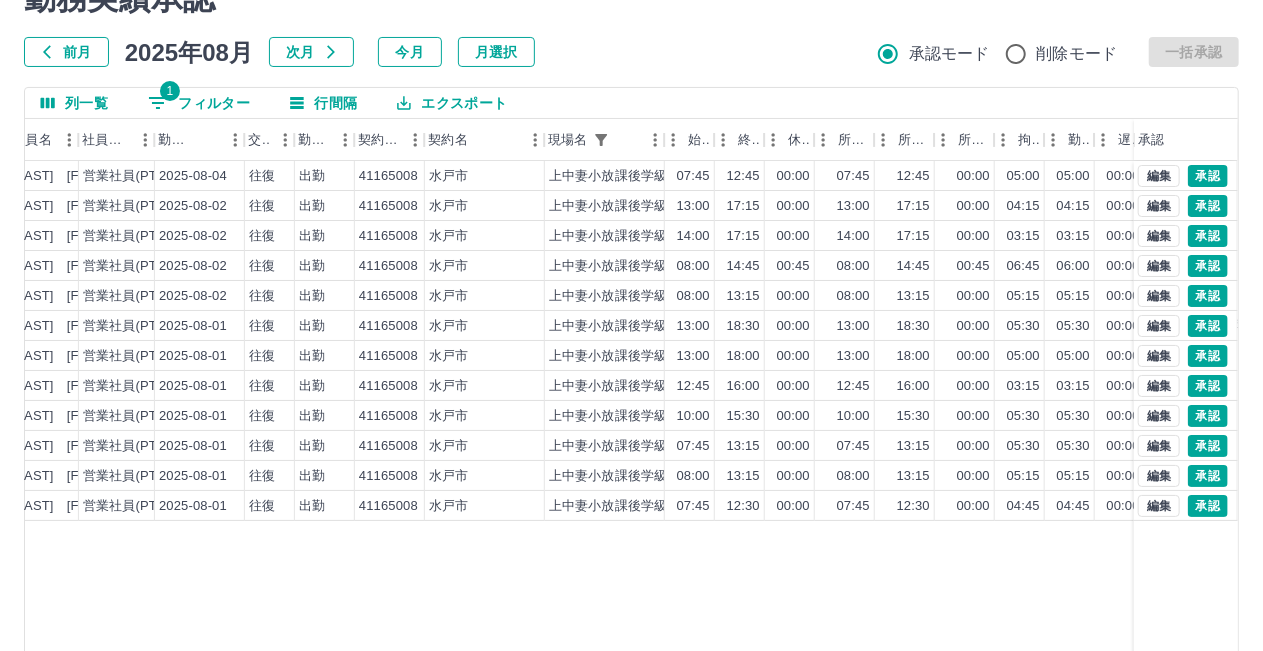 click on "前月 2025年08月 次月 今月 月選択 承認モード 削除モード 一括承認" at bounding box center [631, 52] 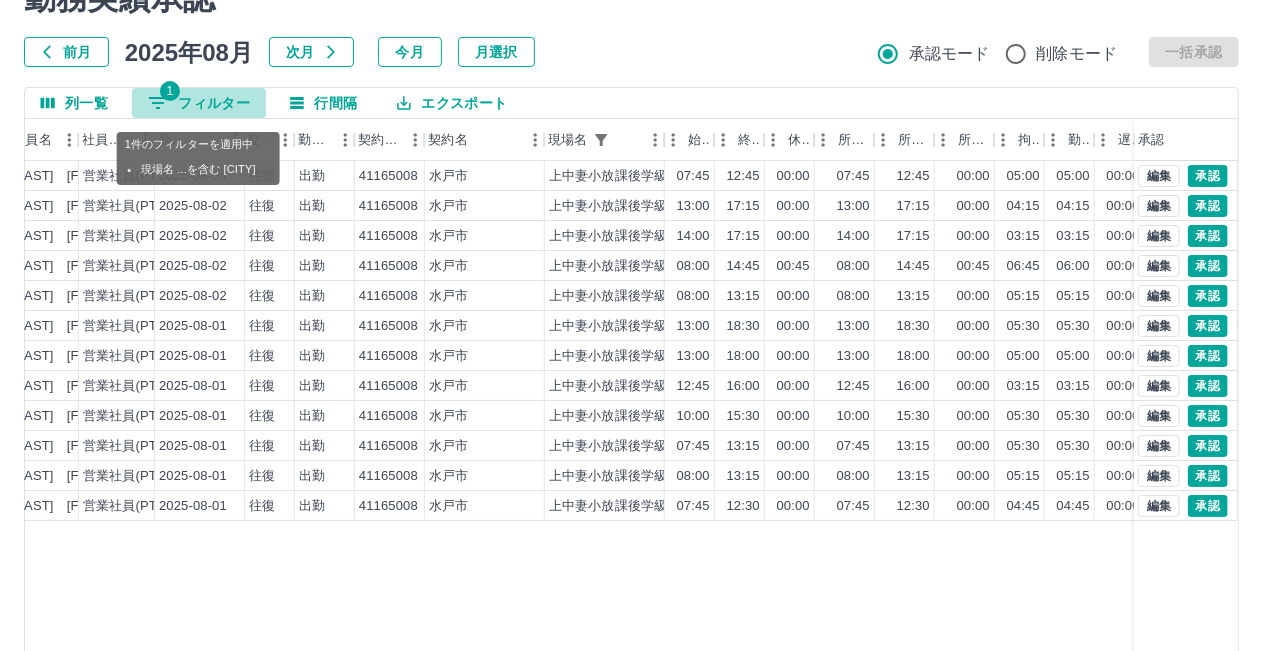 click on "1 フィルター" at bounding box center [199, 103] 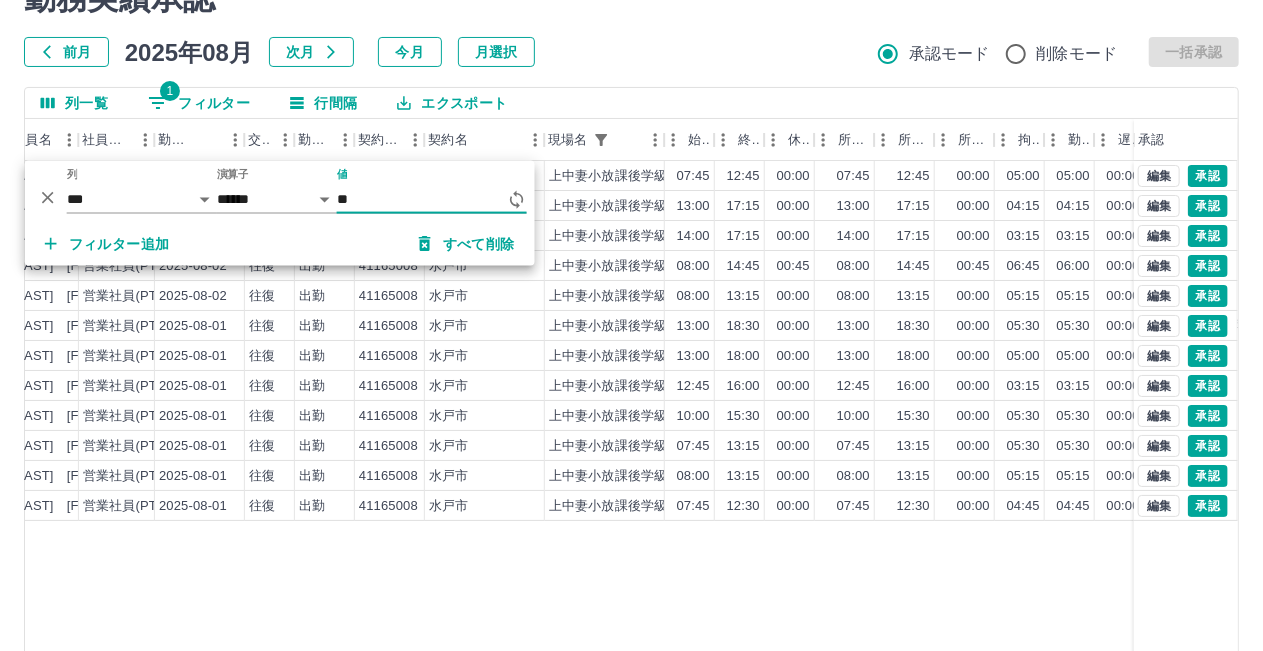 type on "*" 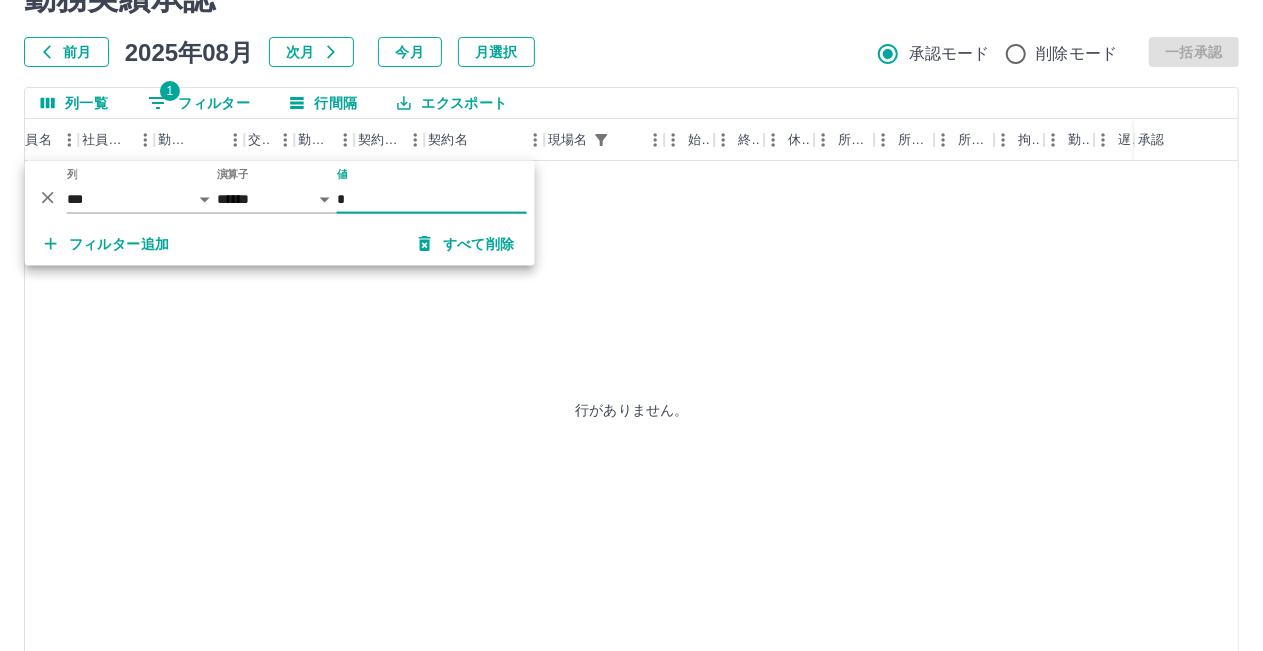 type on "***" 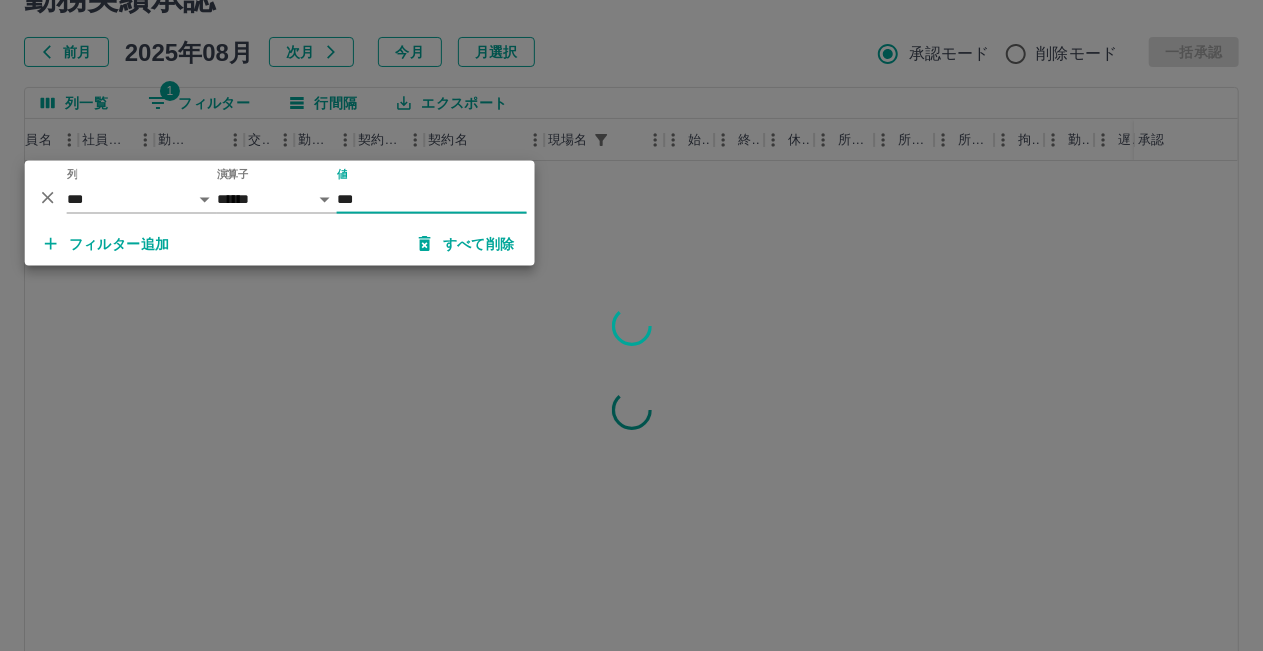 click at bounding box center (631, 325) 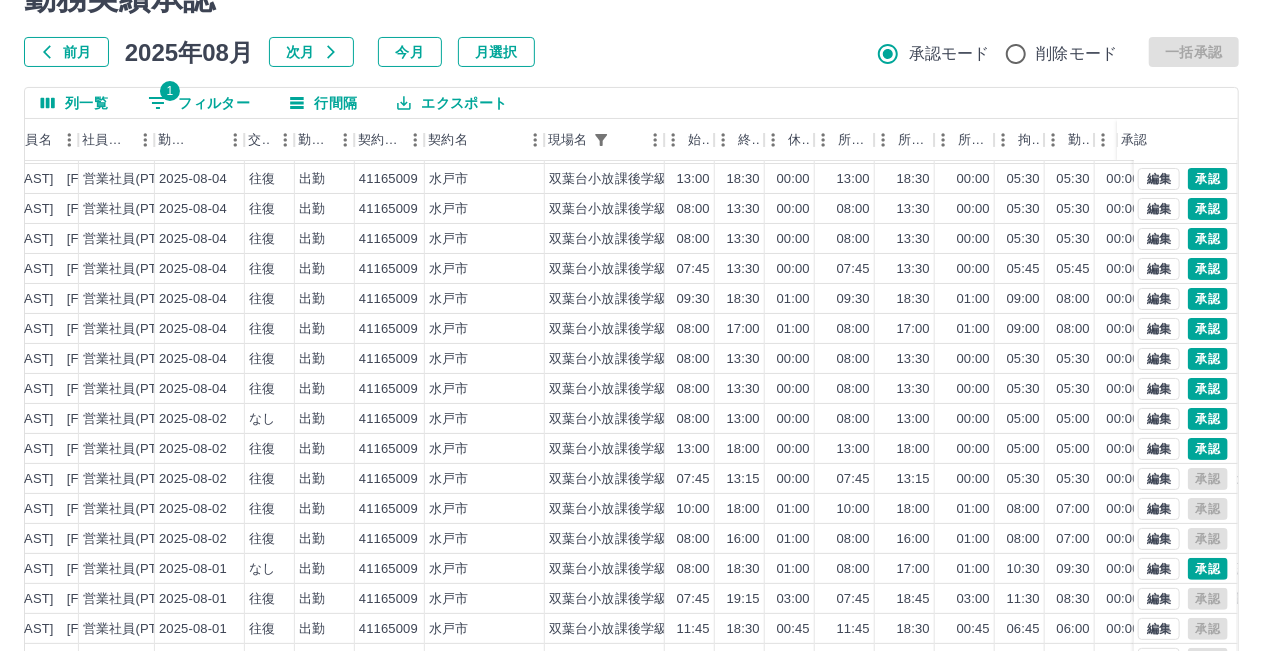 scroll, scrollTop: 102, scrollLeft: 246, axis: both 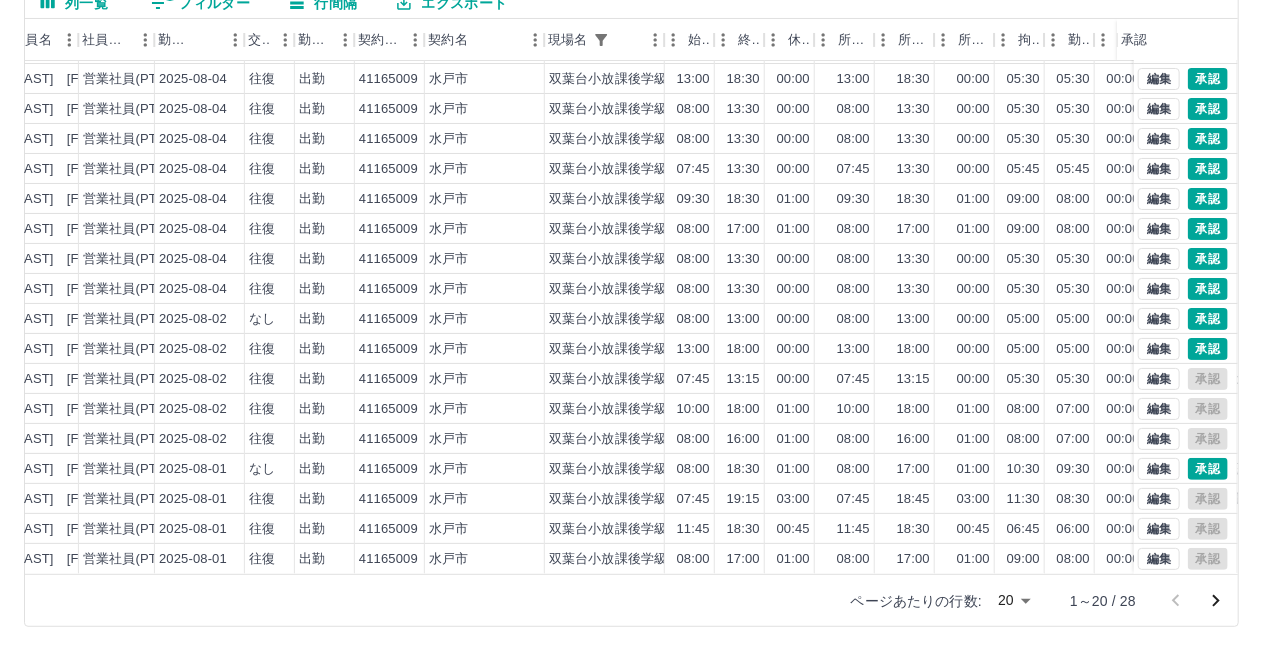 click 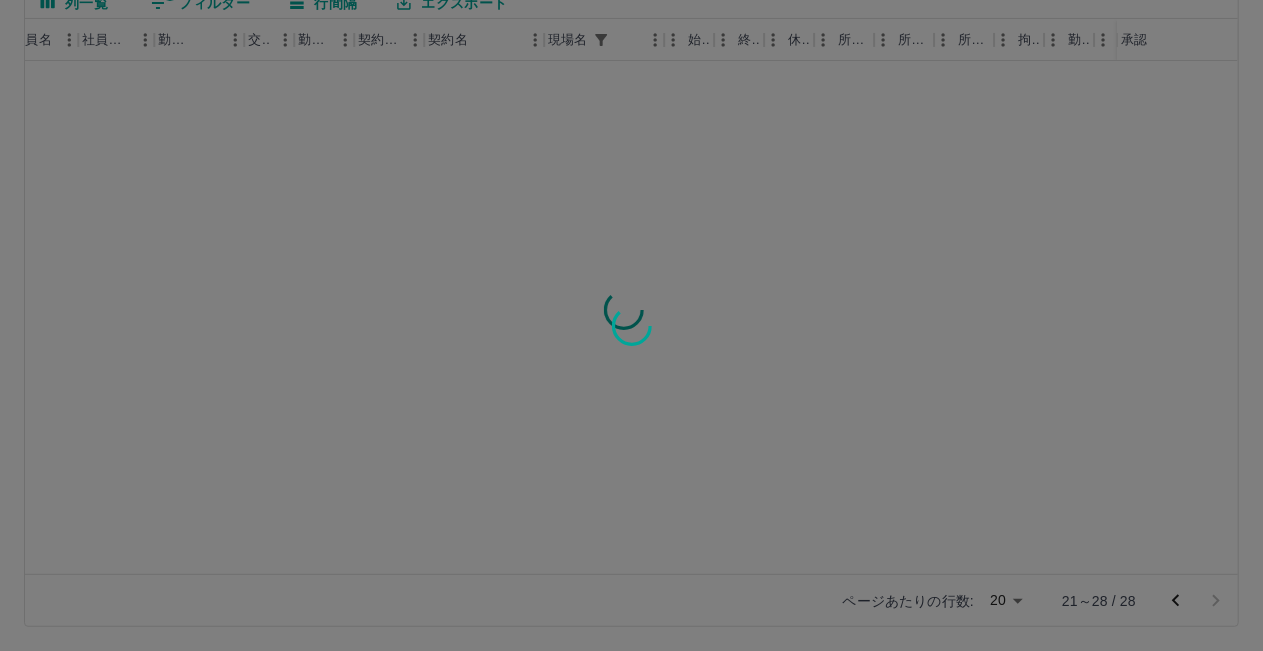 scroll, scrollTop: 0, scrollLeft: 246, axis: horizontal 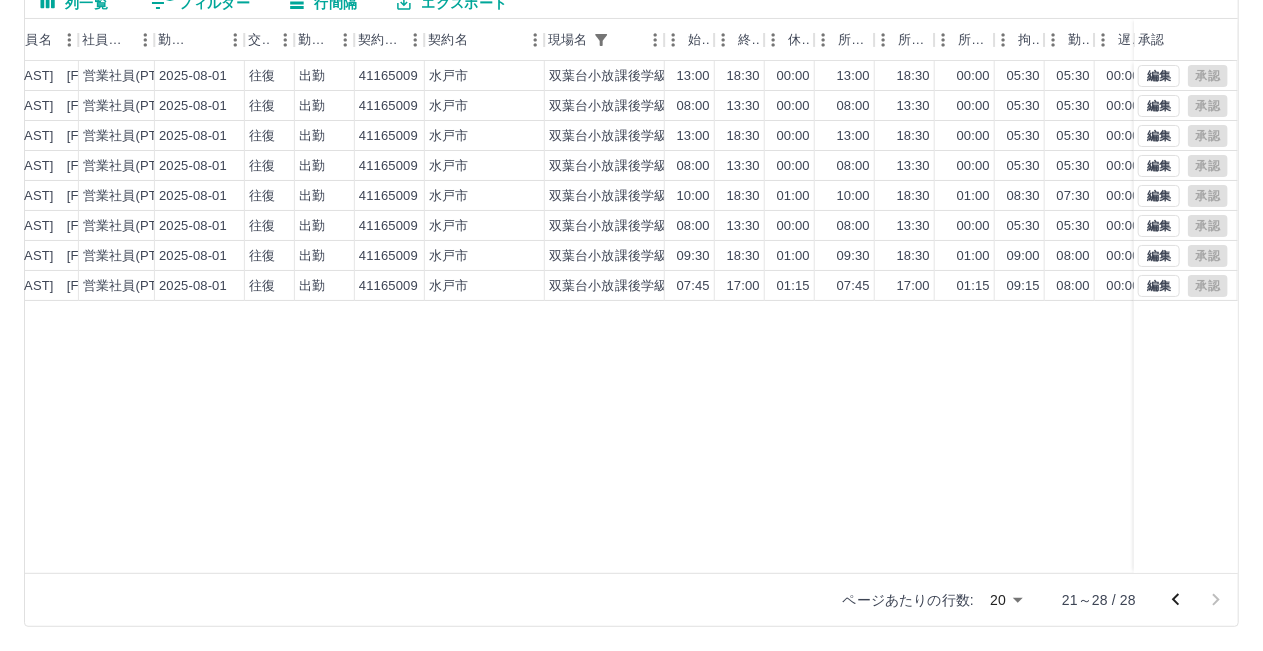 click 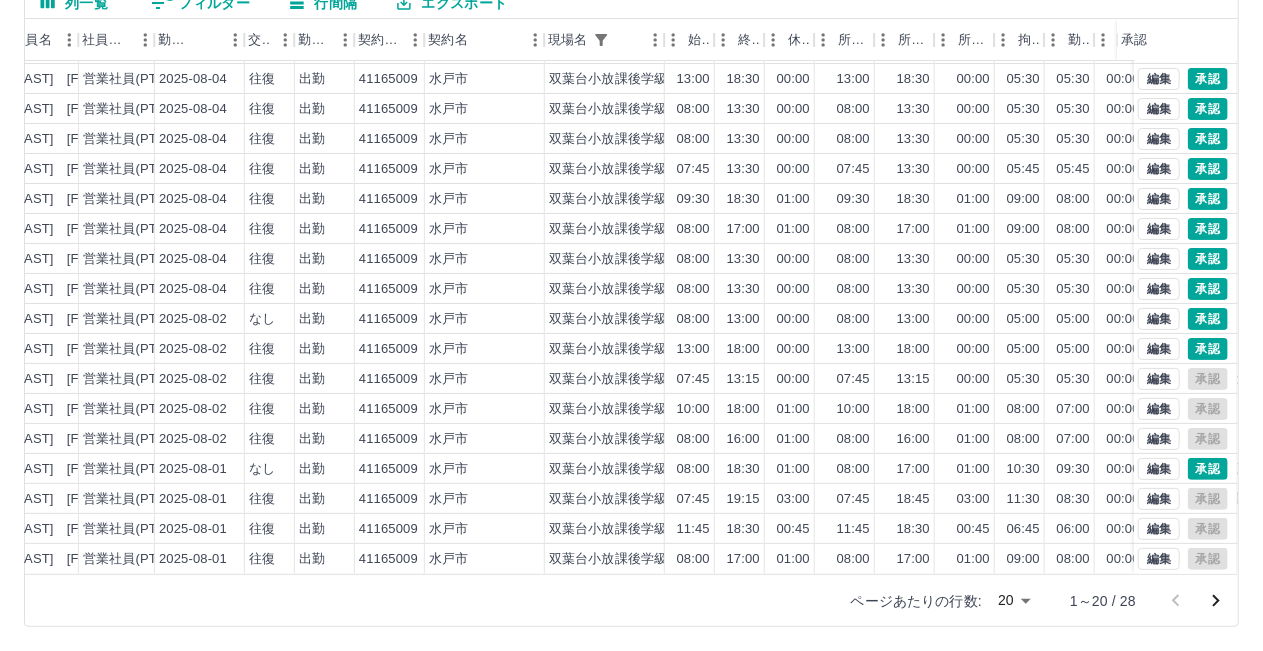 scroll, scrollTop: 102, scrollLeft: 246, axis: both 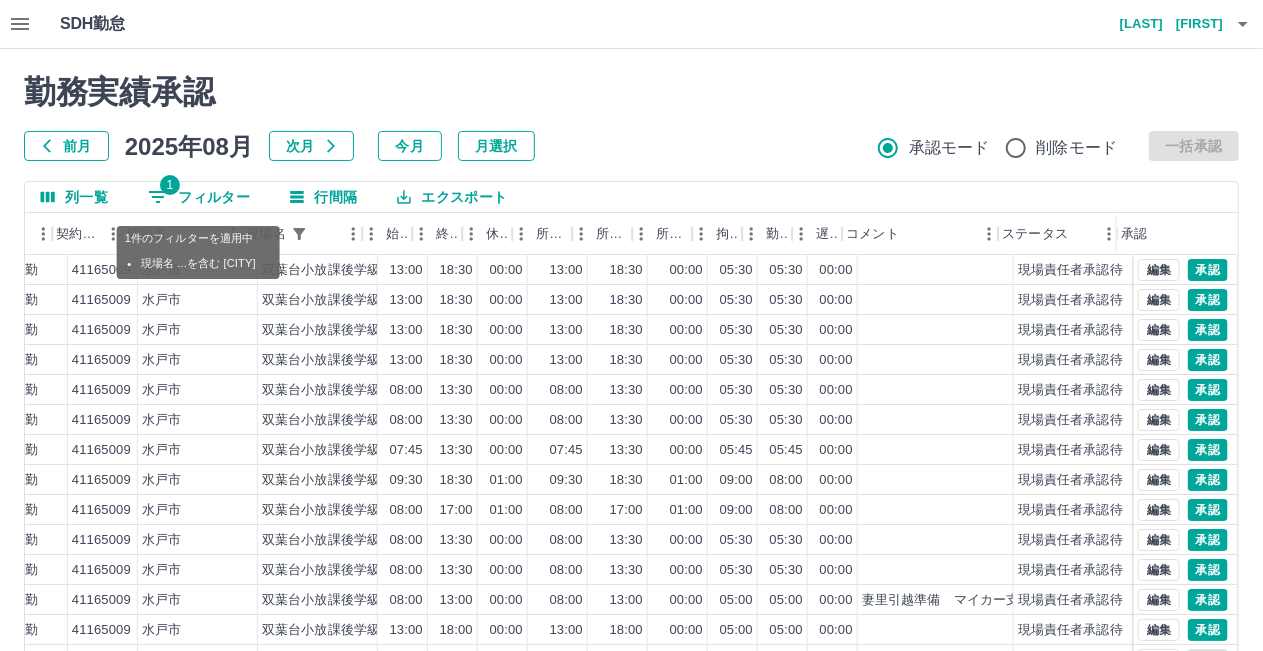 click on "1 フィルター" at bounding box center [199, 197] 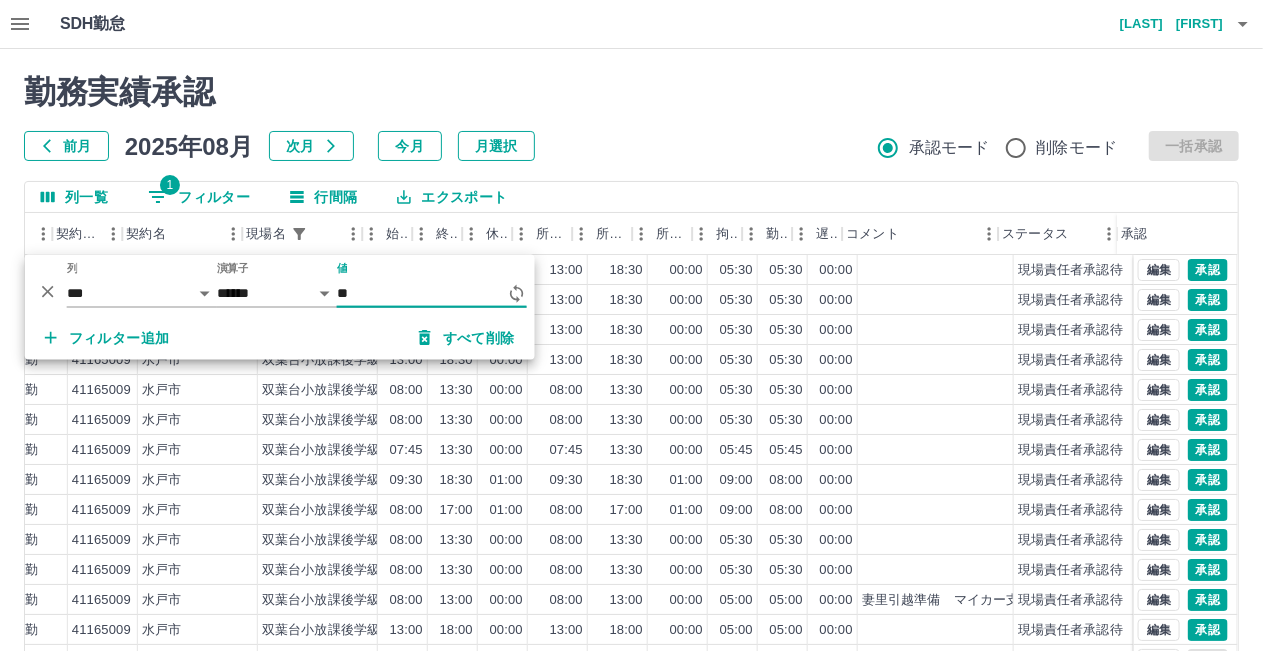 type on "*" 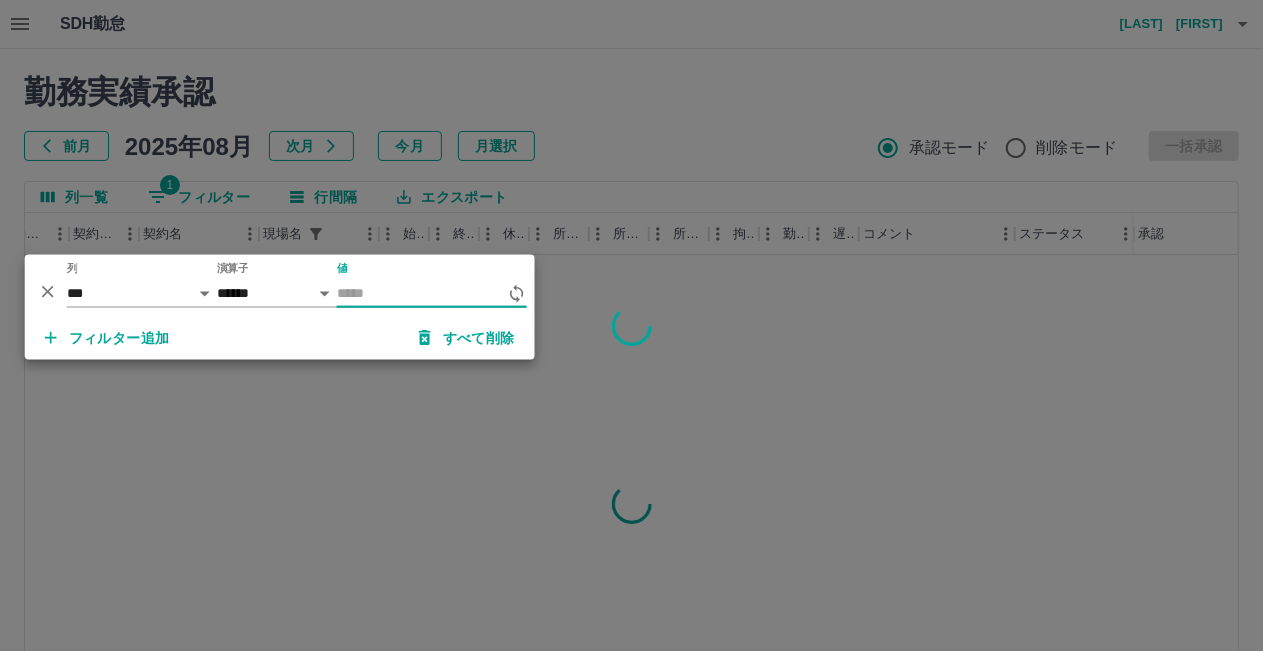 scroll, scrollTop: 0, scrollLeft: 532, axis: horizontal 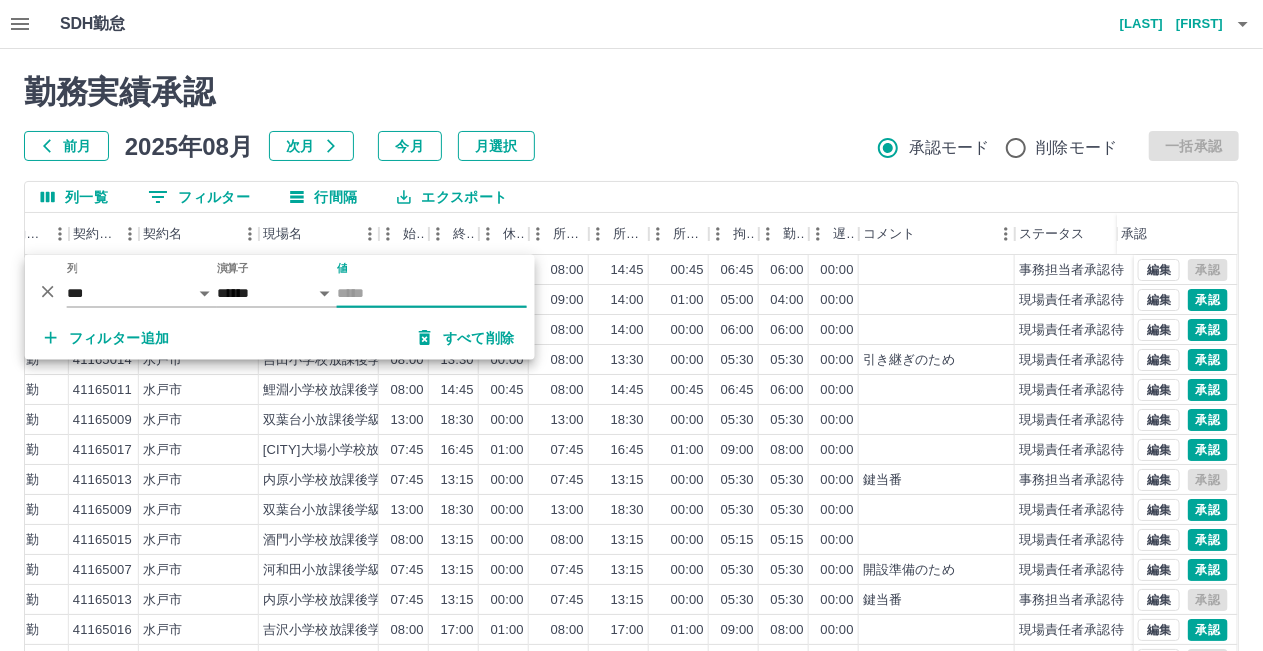 click on "値" at bounding box center (432, 293) 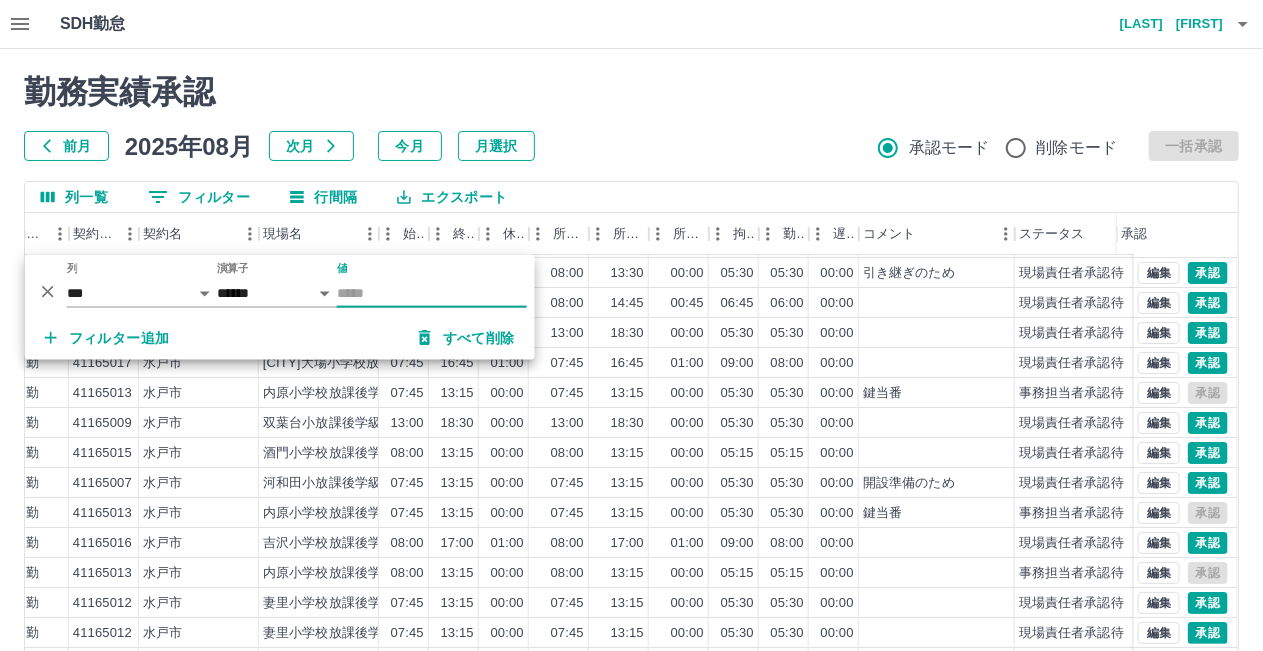 scroll, scrollTop: 102, scrollLeft: 532, axis: both 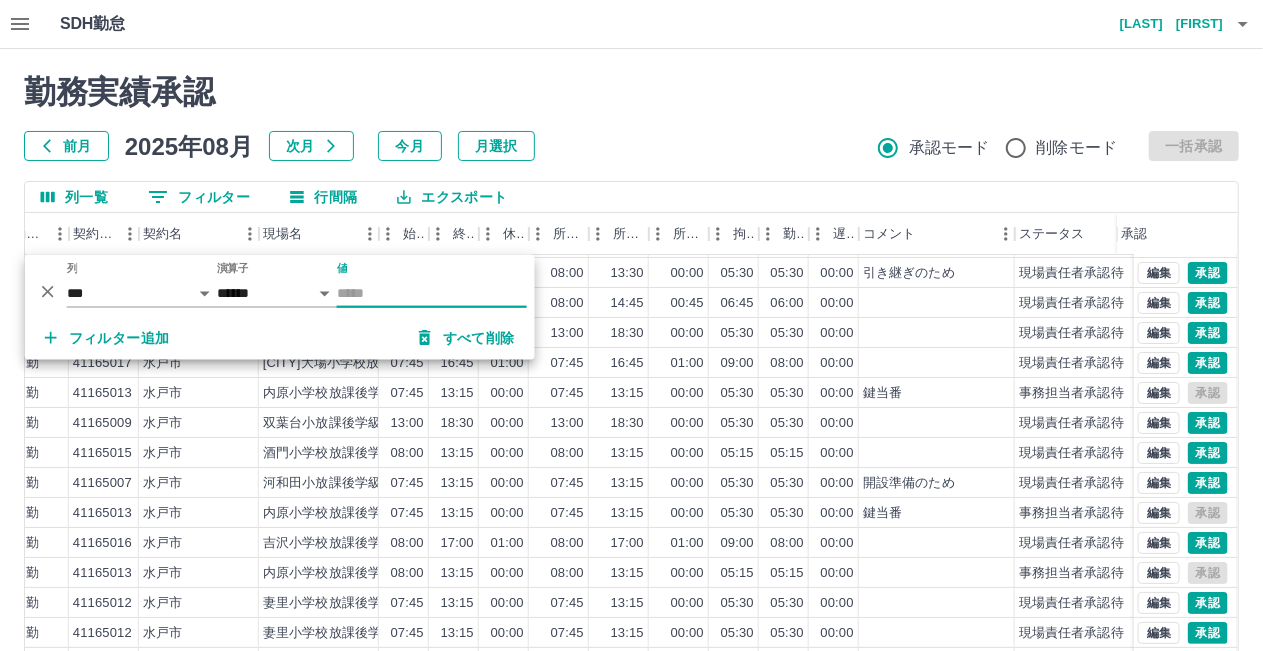 click on "値" at bounding box center (432, 293) 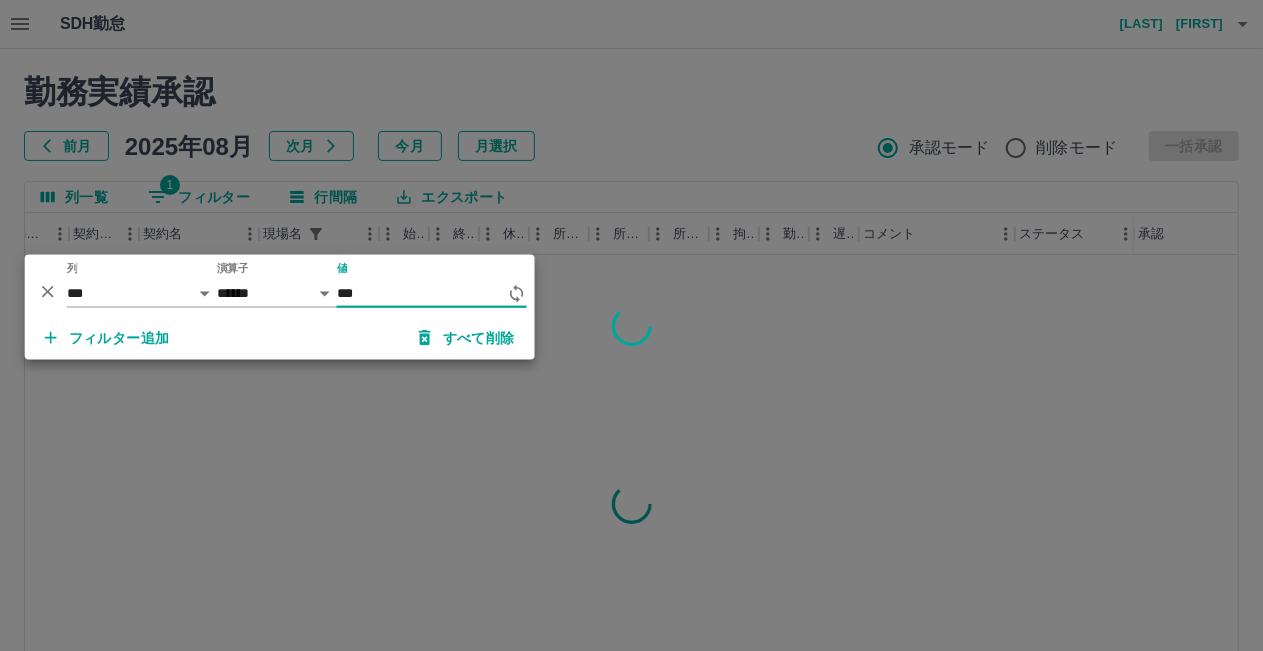 scroll, scrollTop: 0, scrollLeft: 532, axis: horizontal 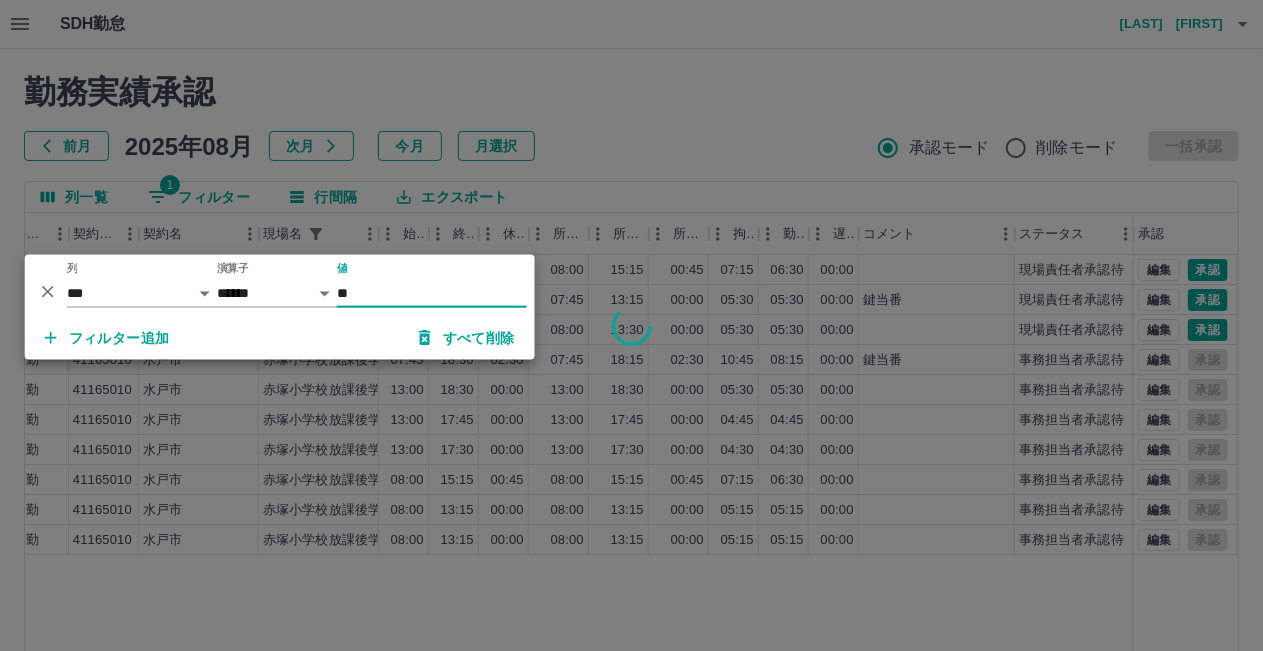 type on "**" 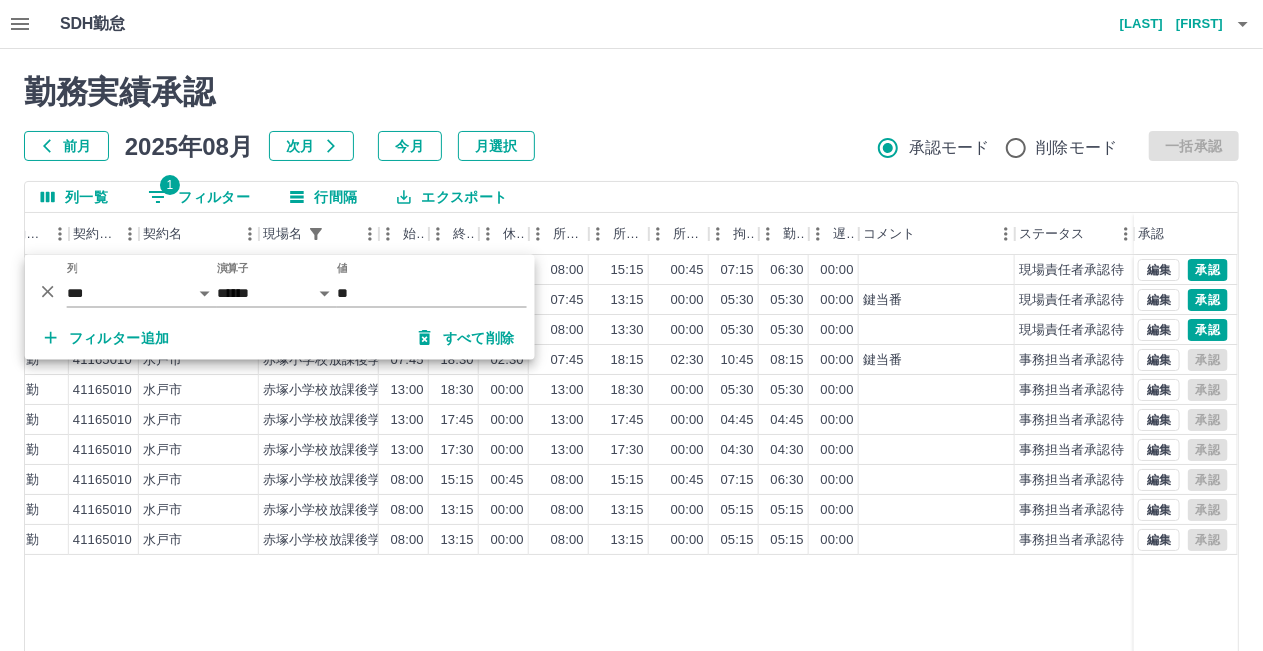 click on "勤務実績承認" at bounding box center [631, 92] 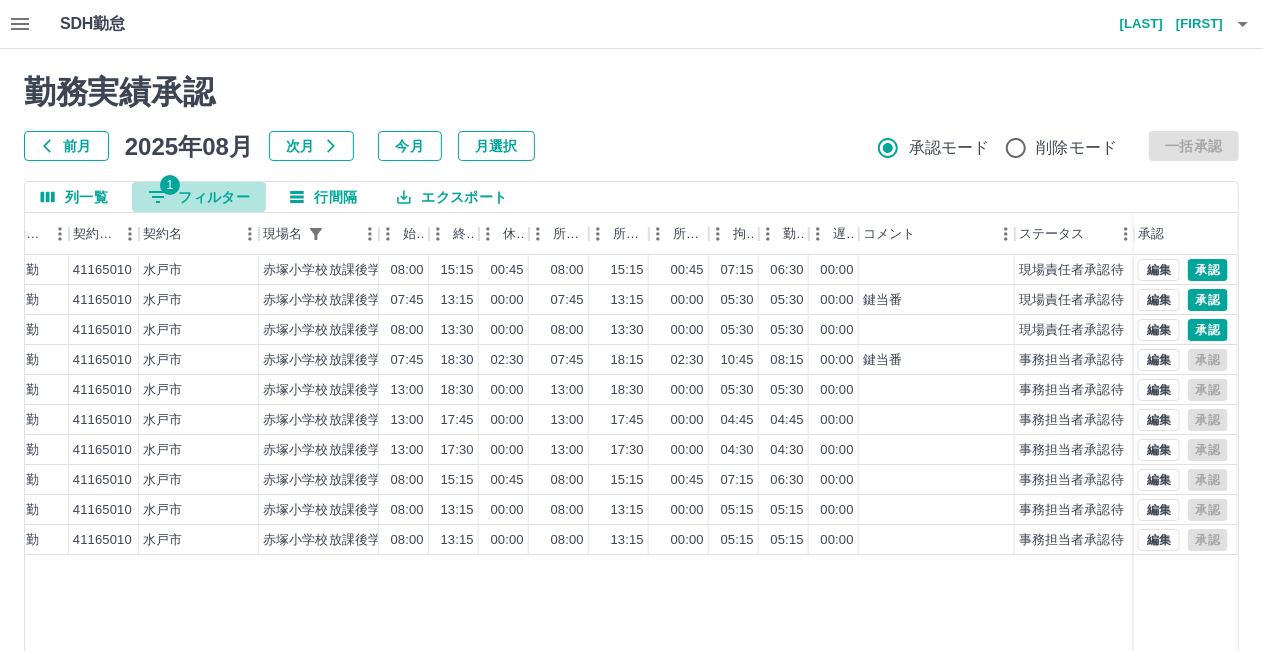 click on "1 フィルター" at bounding box center (199, 197) 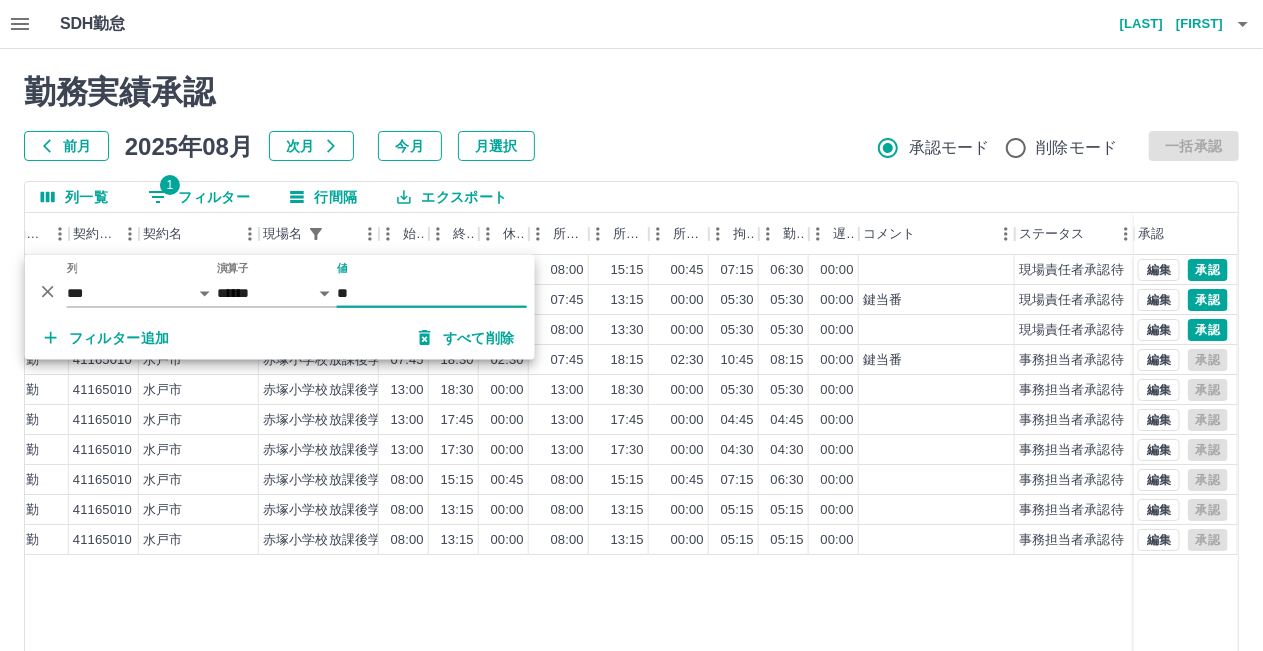 type on "*" 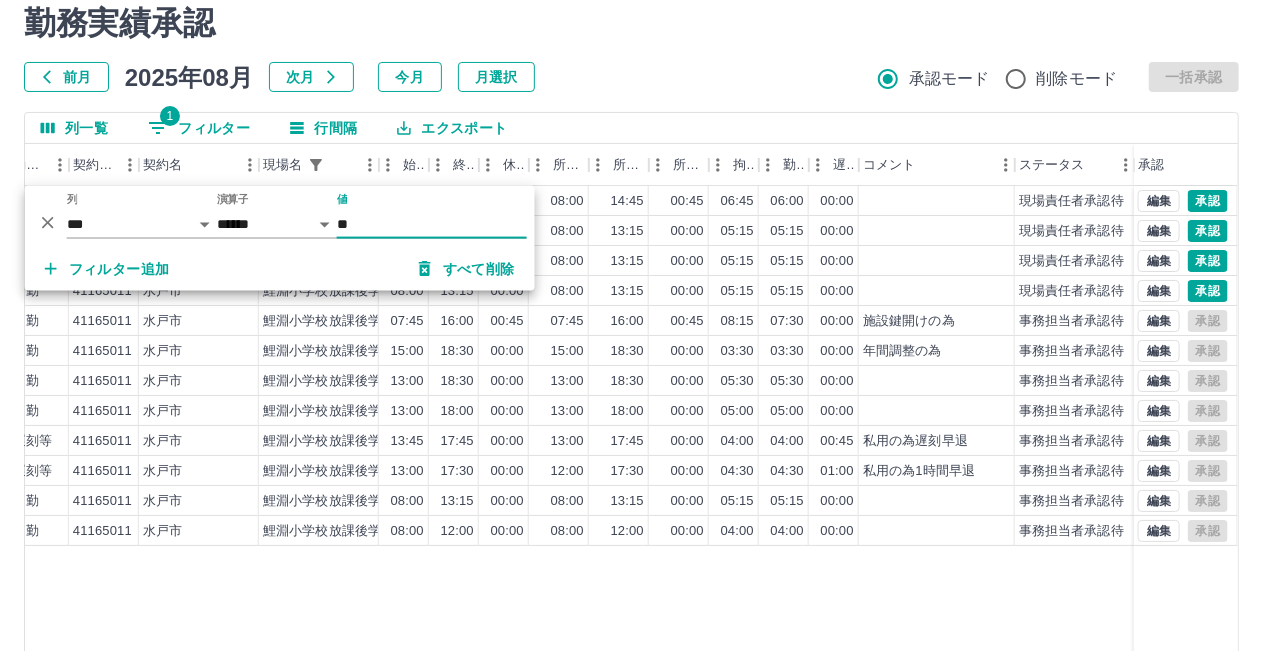 scroll, scrollTop: 100, scrollLeft: 0, axis: vertical 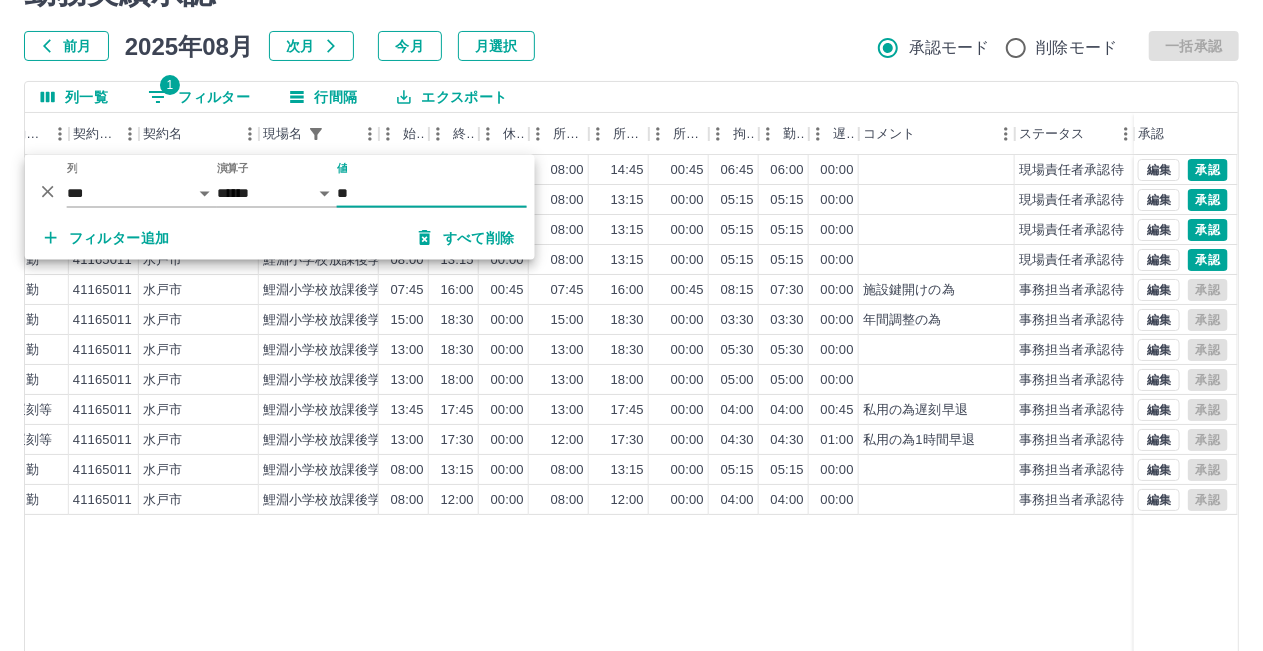 type on "**" 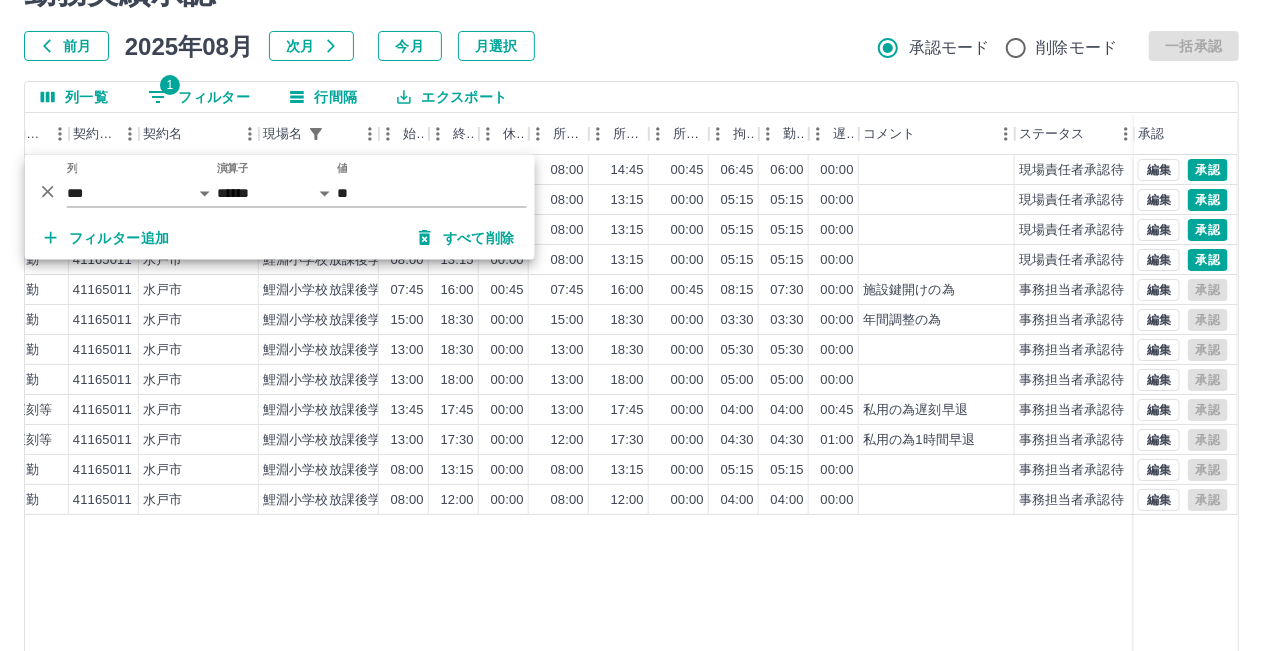 click on "勤務実績承認 前月 2025年08月 次月 今月 月選択 承認モード 削除モード 一括承認" at bounding box center (631, 17) 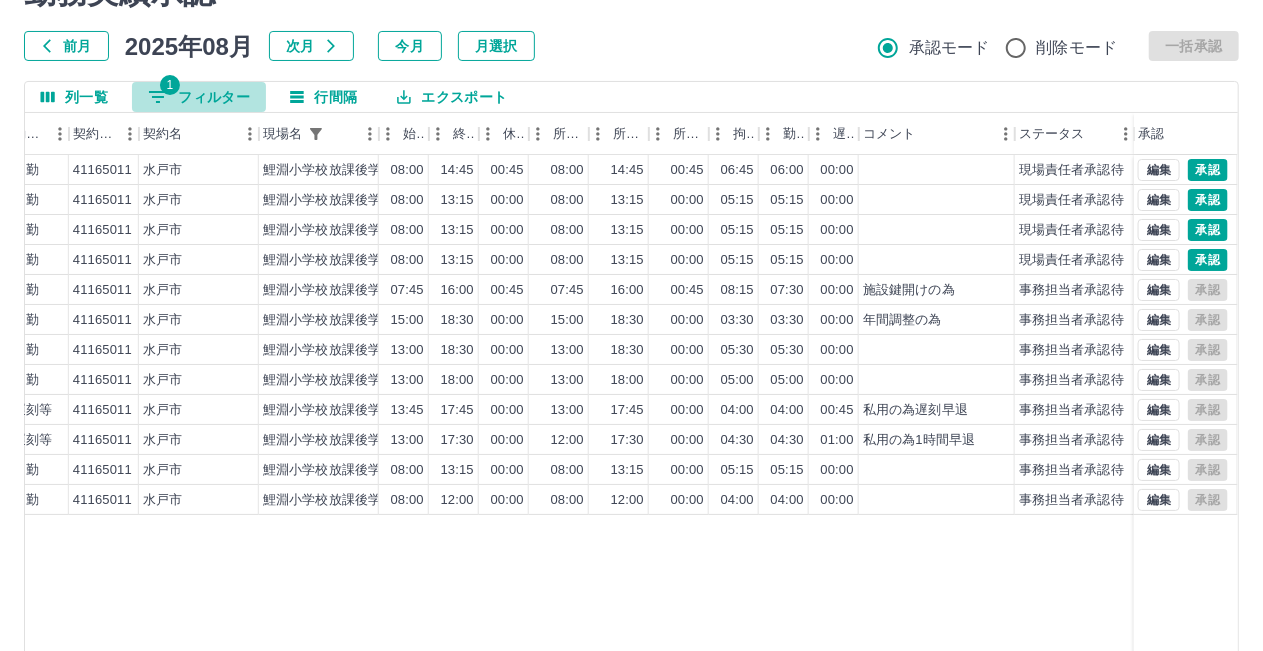 click on "1 フィルター" at bounding box center [199, 97] 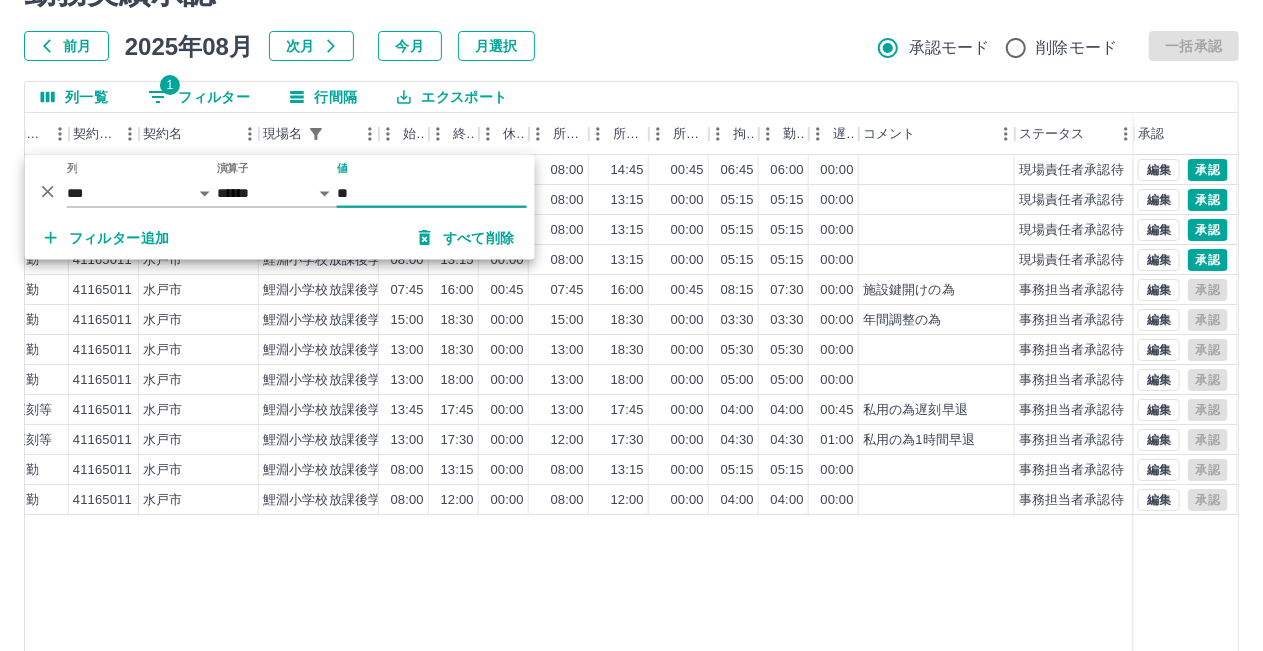type on "*" 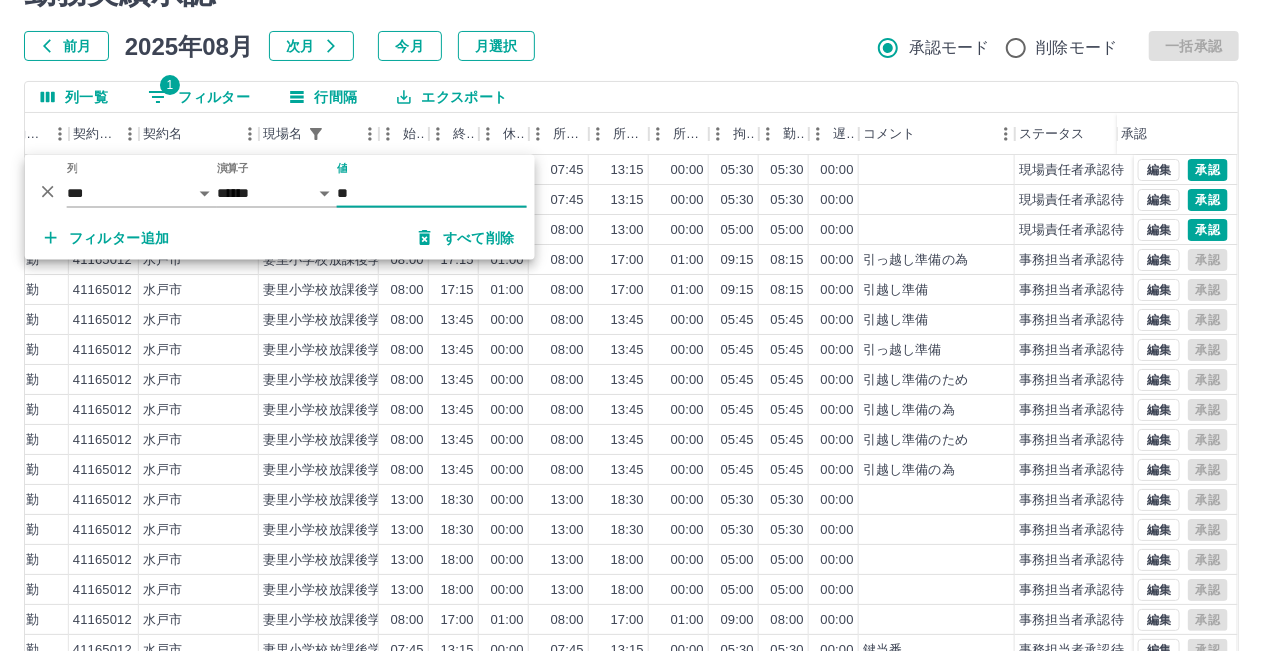 type on "**" 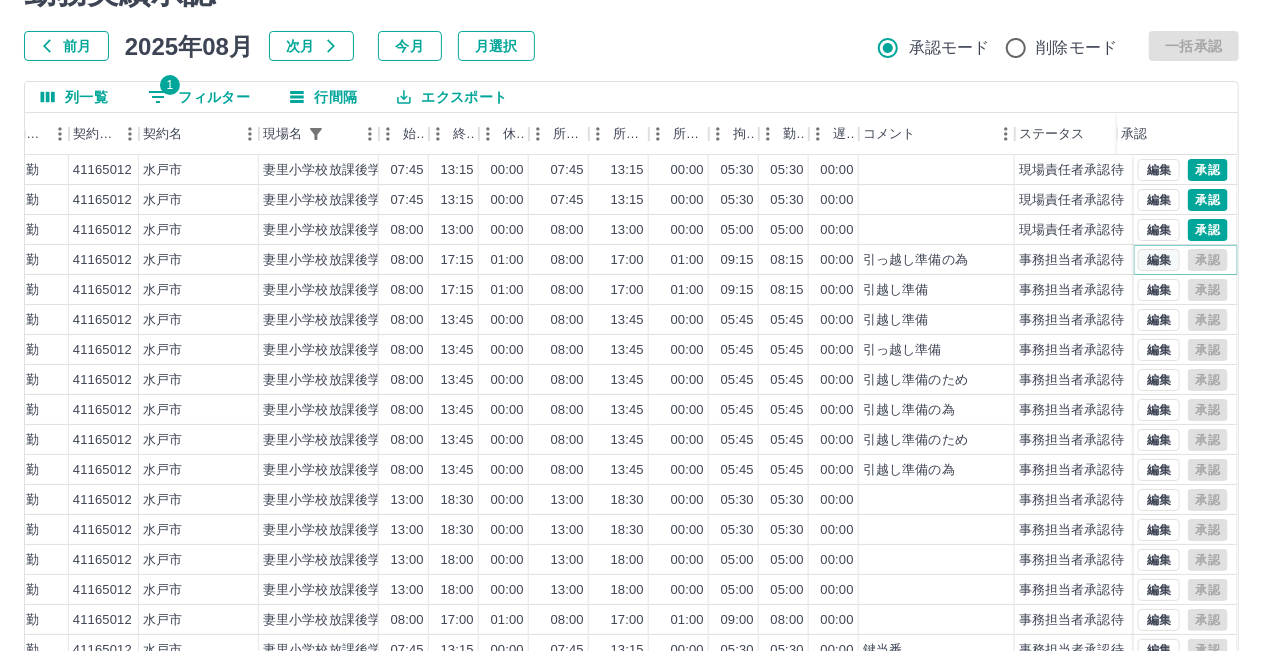 click on "編集" at bounding box center [1159, 260] 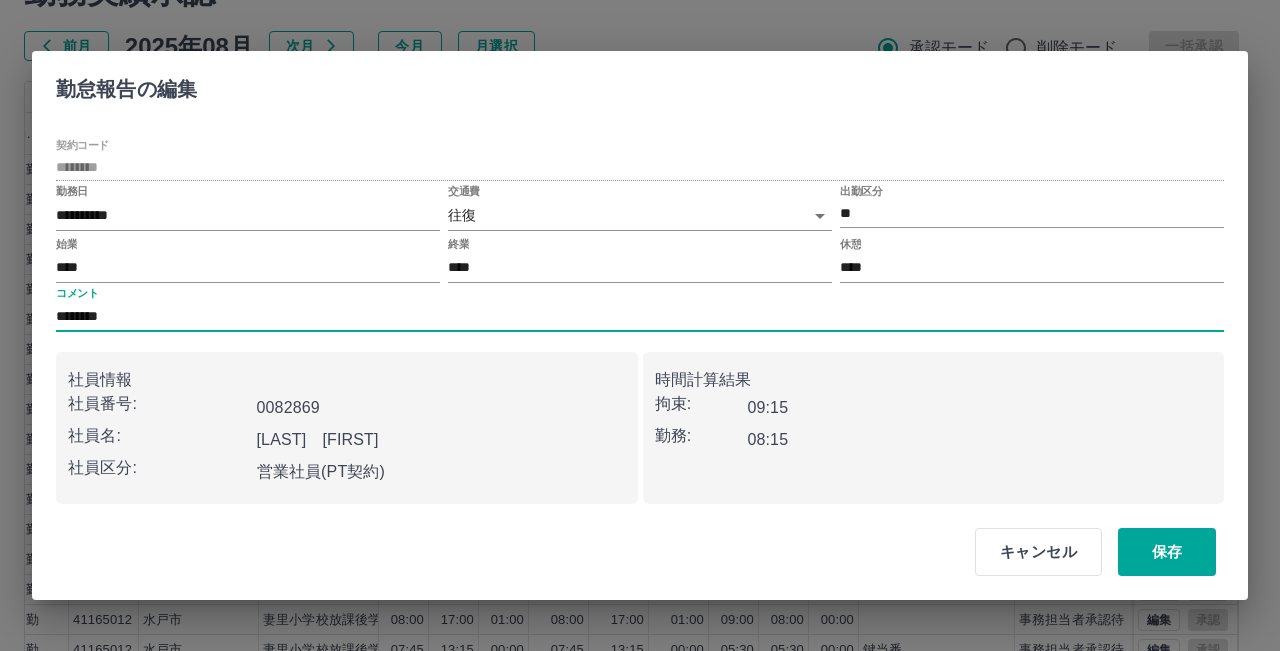 click on "********" at bounding box center [640, 317] 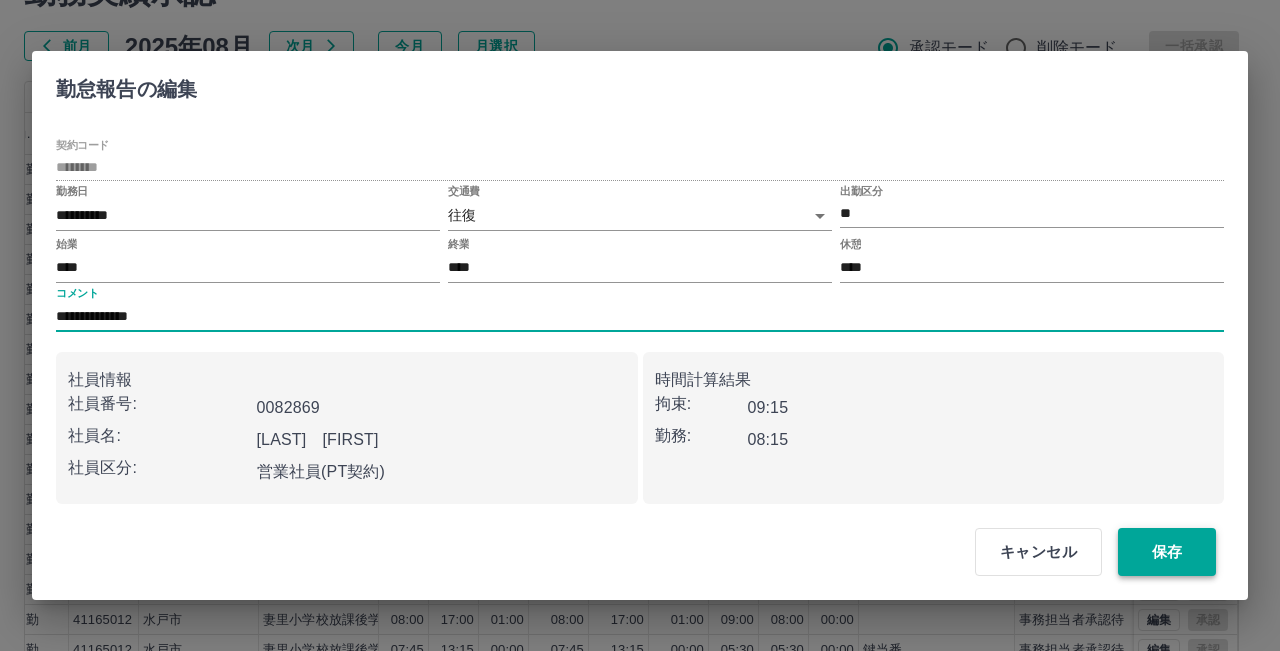 type on "**********" 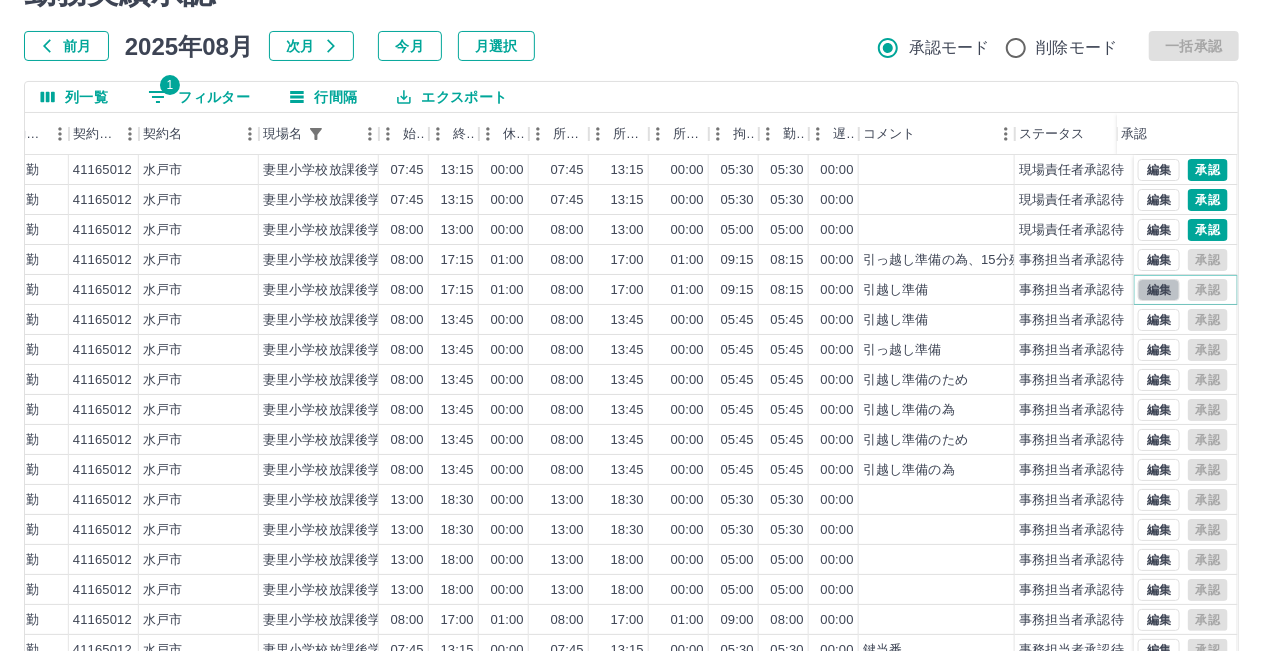 click on "編集" at bounding box center [1159, 290] 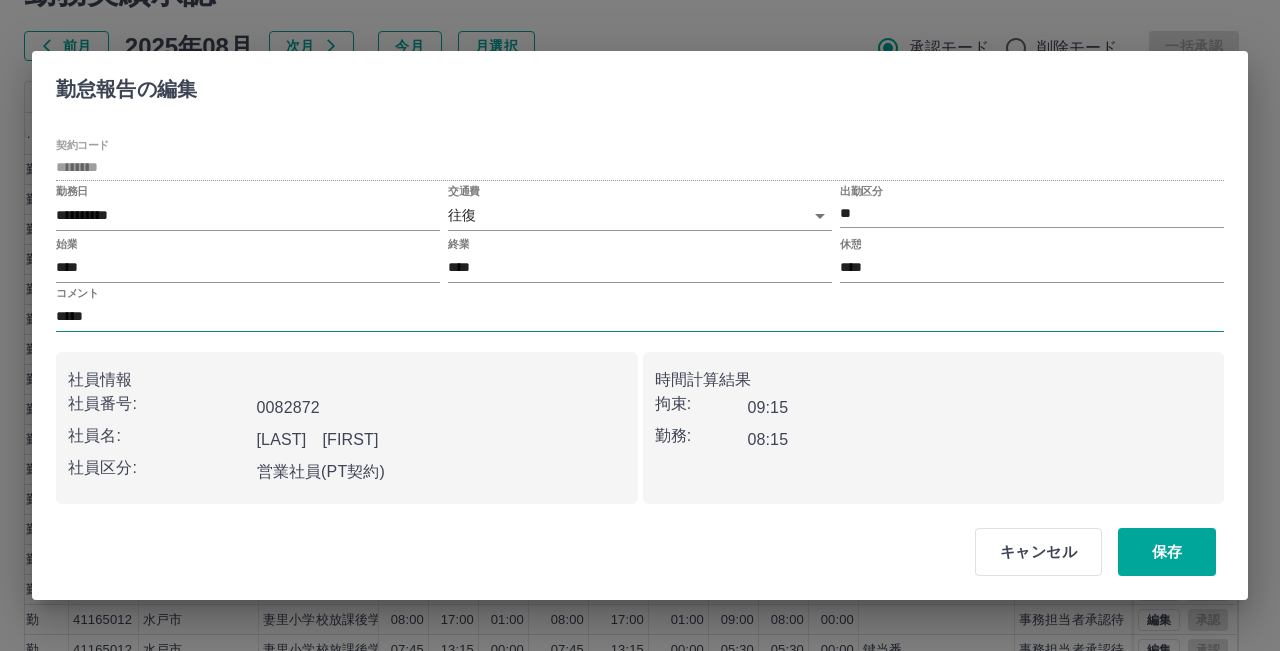 click on "*****" at bounding box center (640, 317) 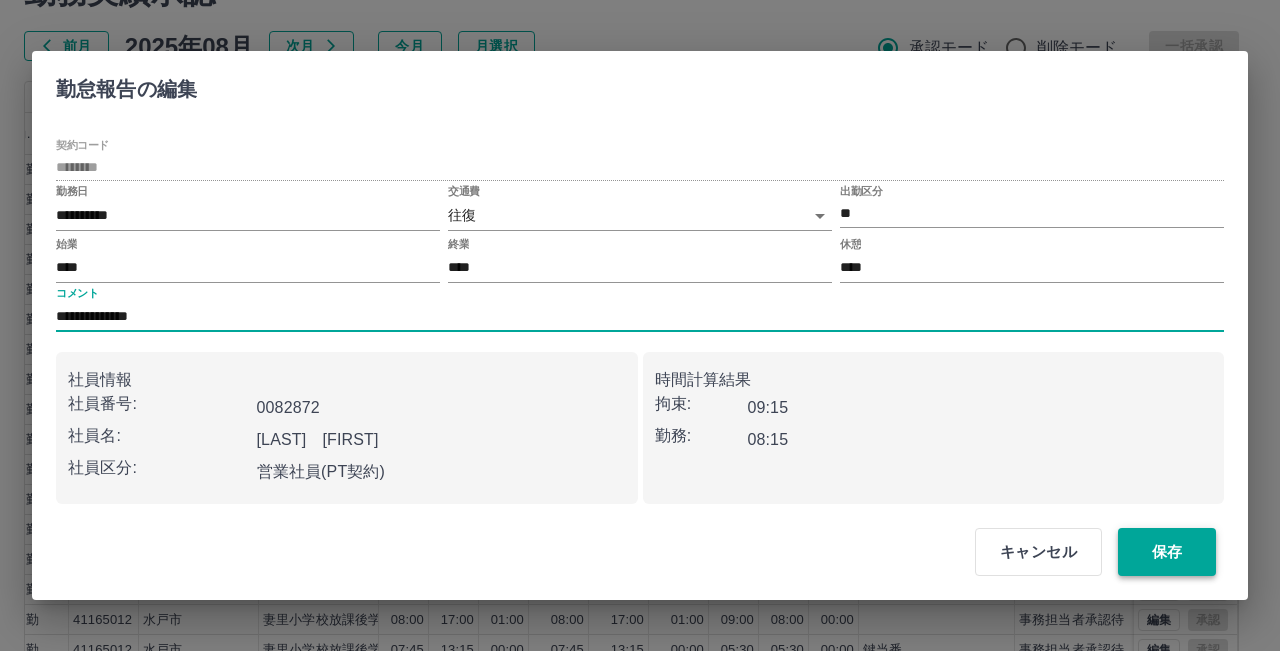 type on "**********" 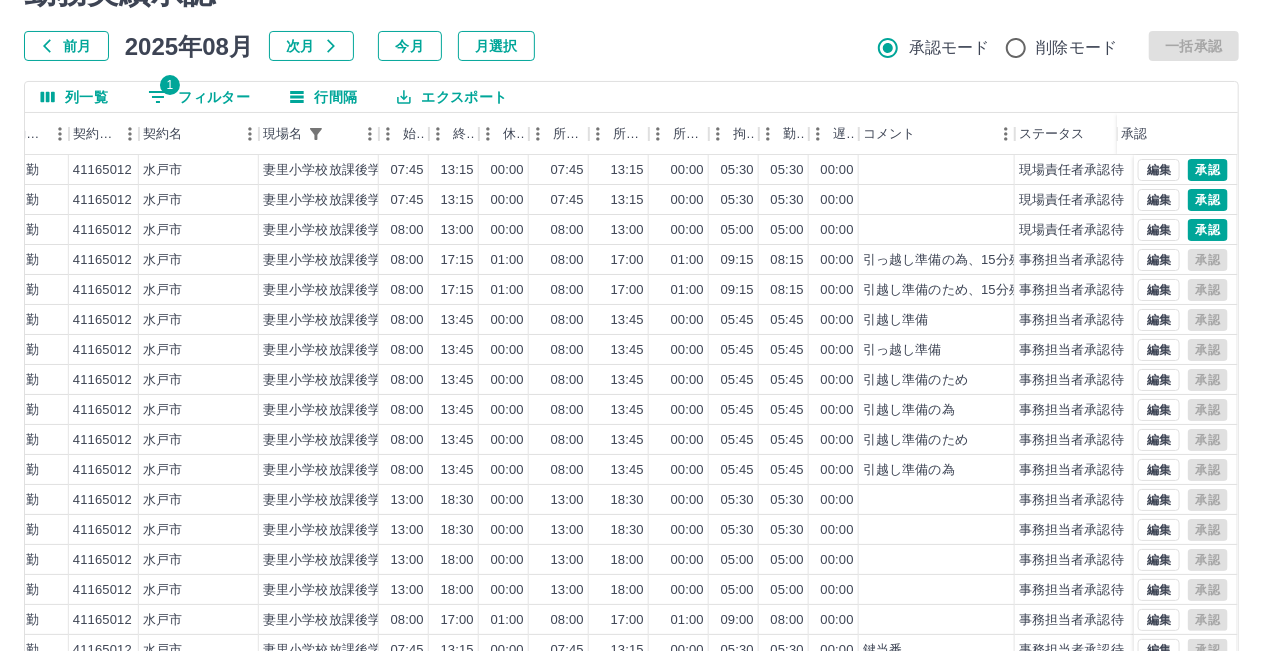 click on "1 フィルター" at bounding box center [199, 97] 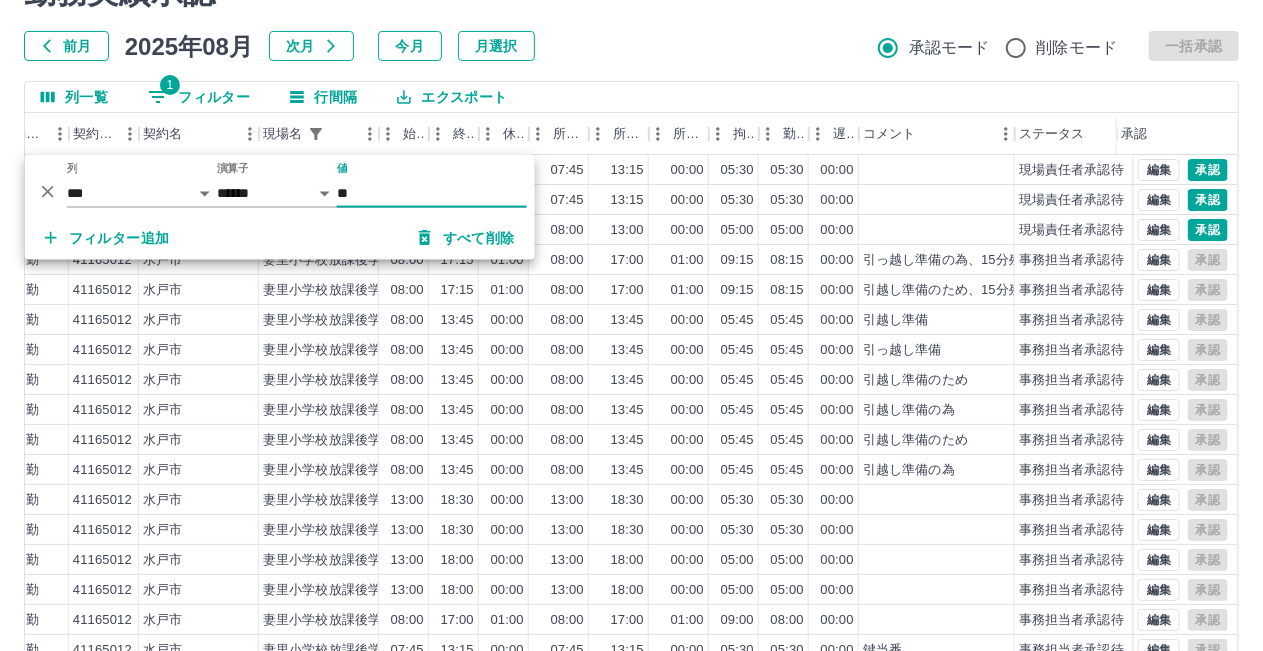 type on "*" 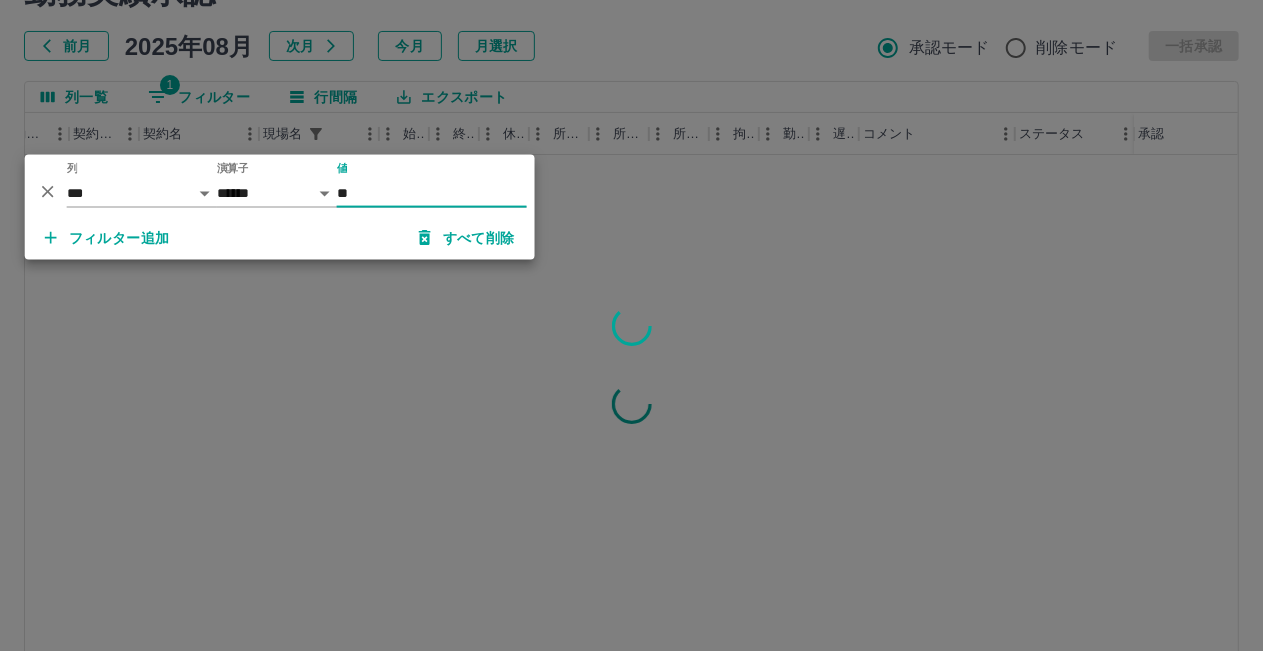 type on "**" 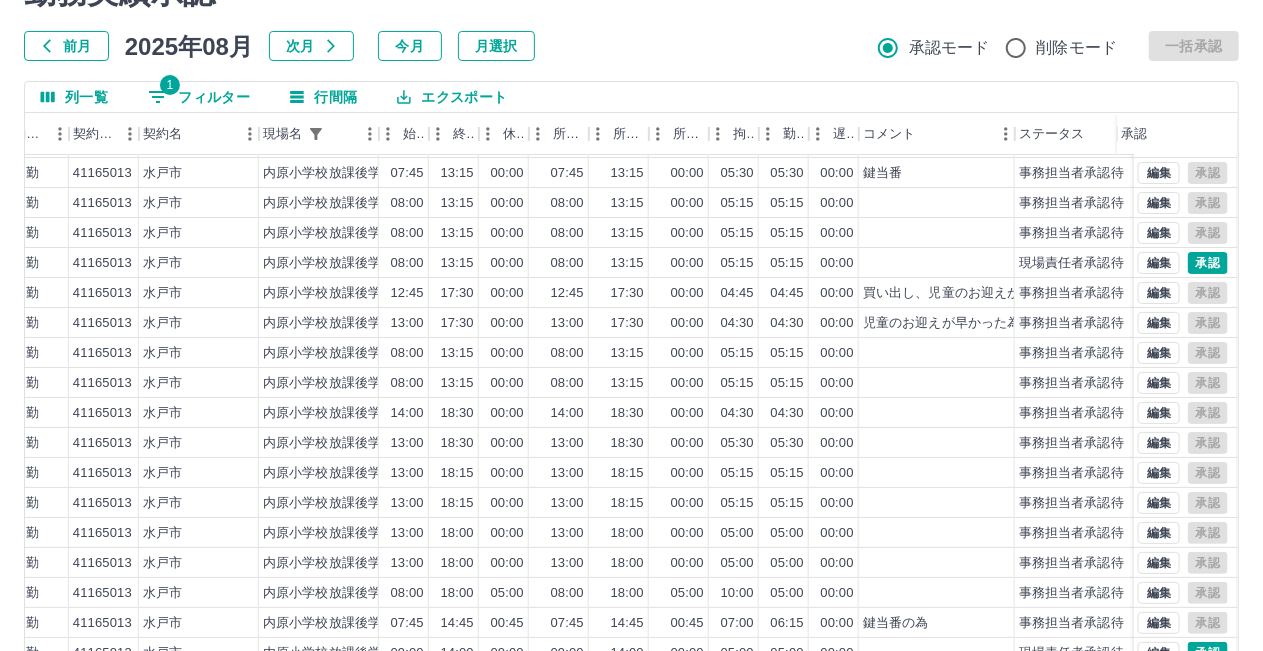 scroll, scrollTop: 102, scrollLeft: 532, axis: both 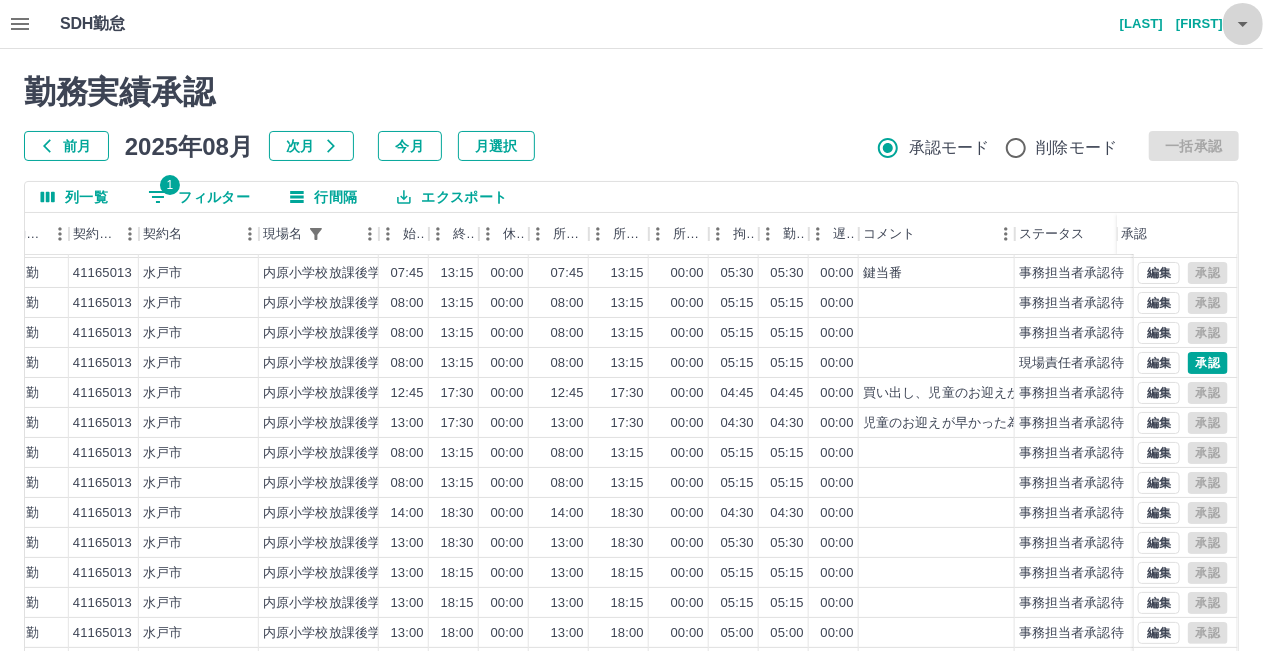 click at bounding box center (1243, 24) 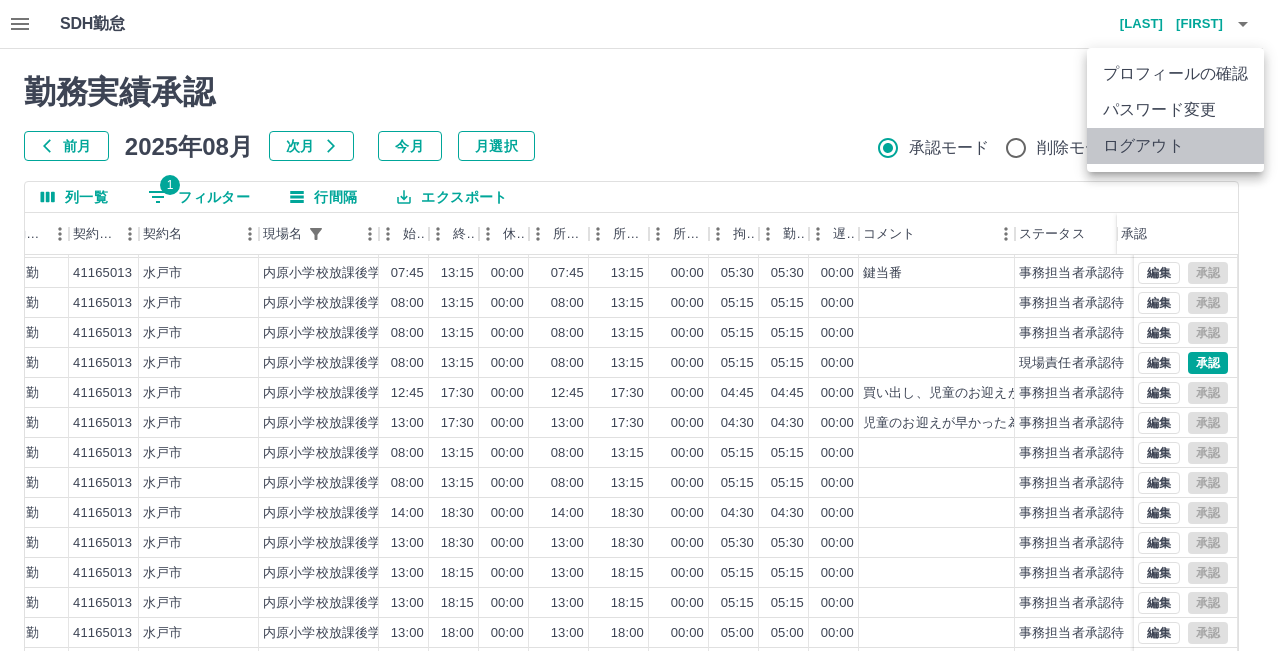 click on "ログアウト" at bounding box center [1175, 146] 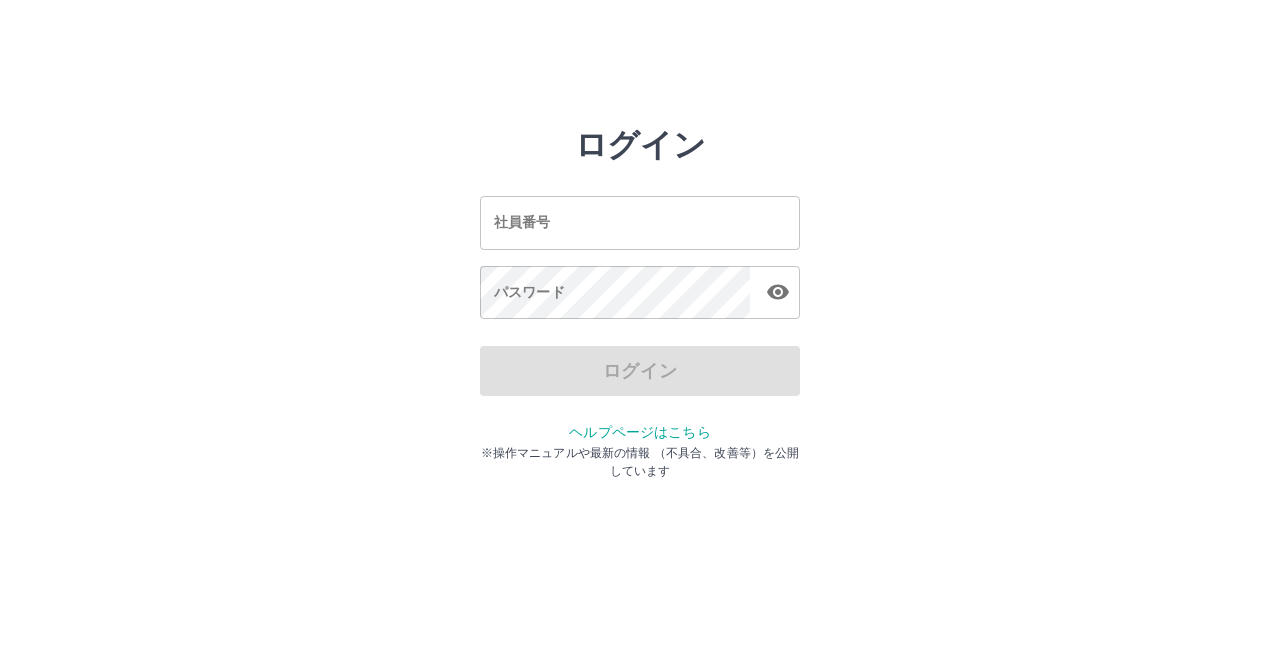 scroll, scrollTop: 0, scrollLeft: 0, axis: both 